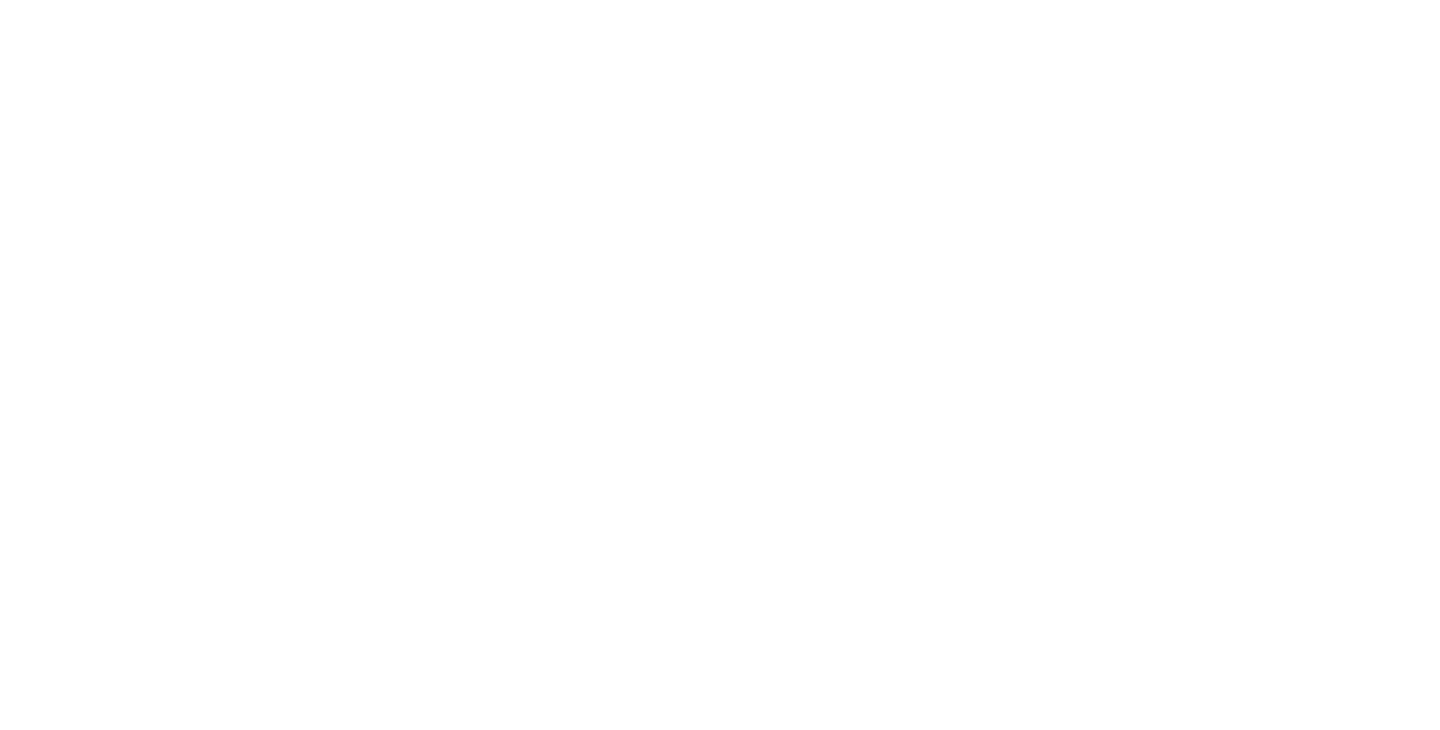 scroll, scrollTop: 0, scrollLeft: 0, axis: both 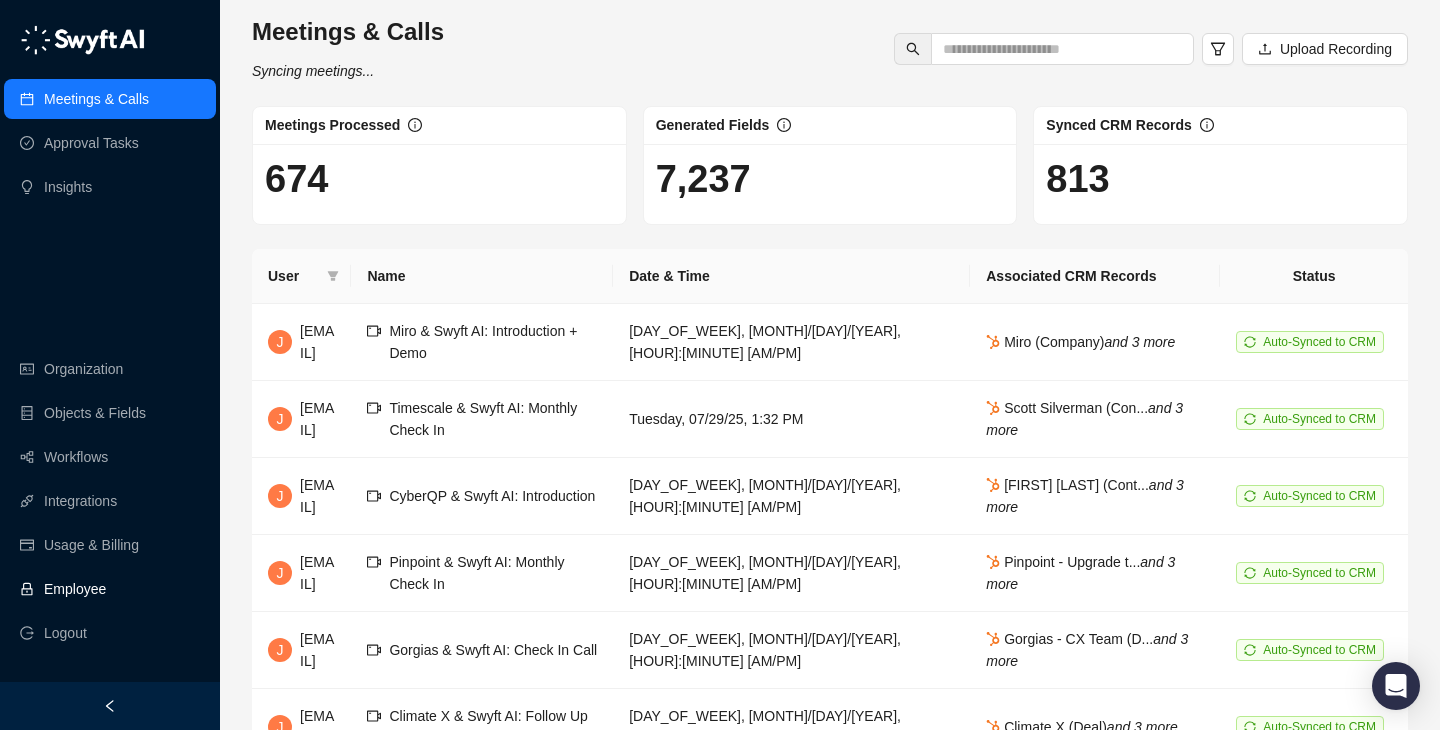 click on "Employee" at bounding box center [75, 589] 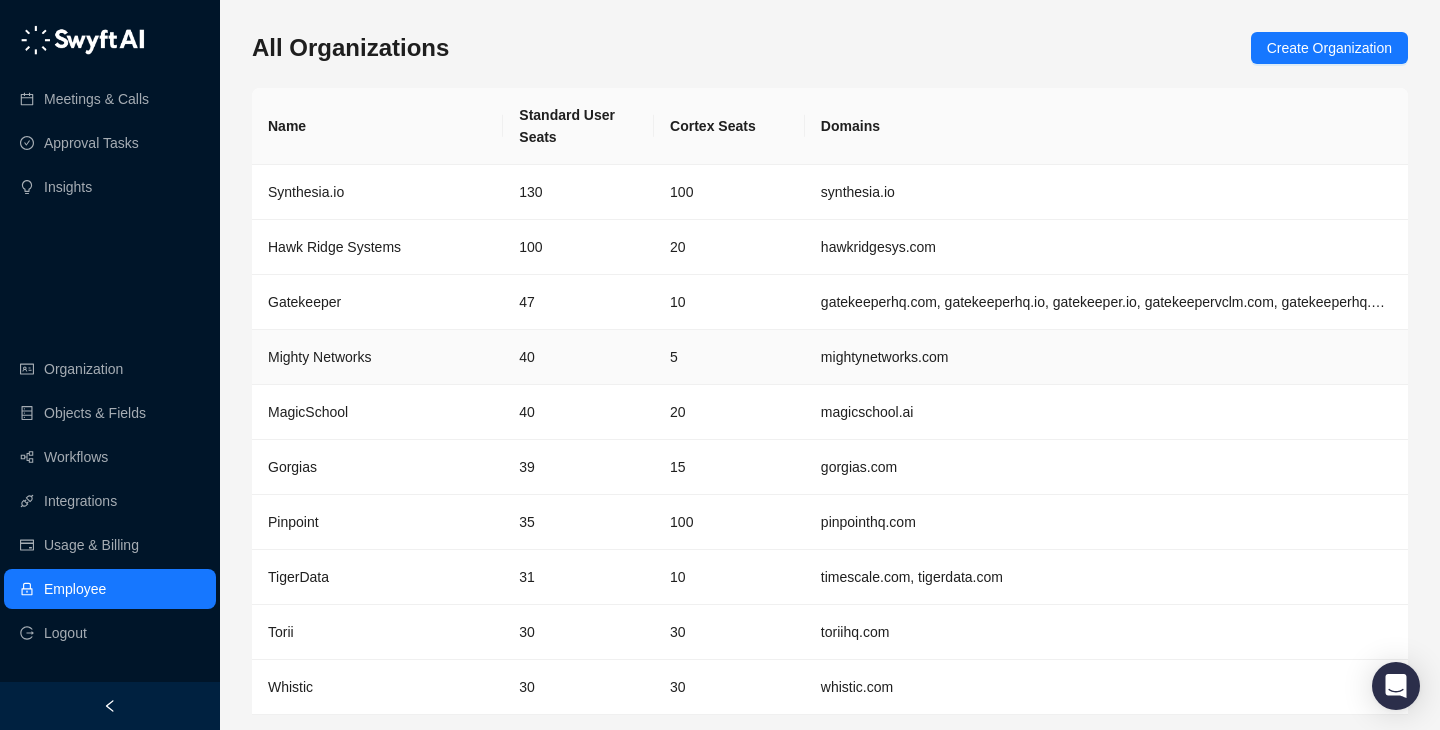 scroll, scrollTop: 65, scrollLeft: 0, axis: vertical 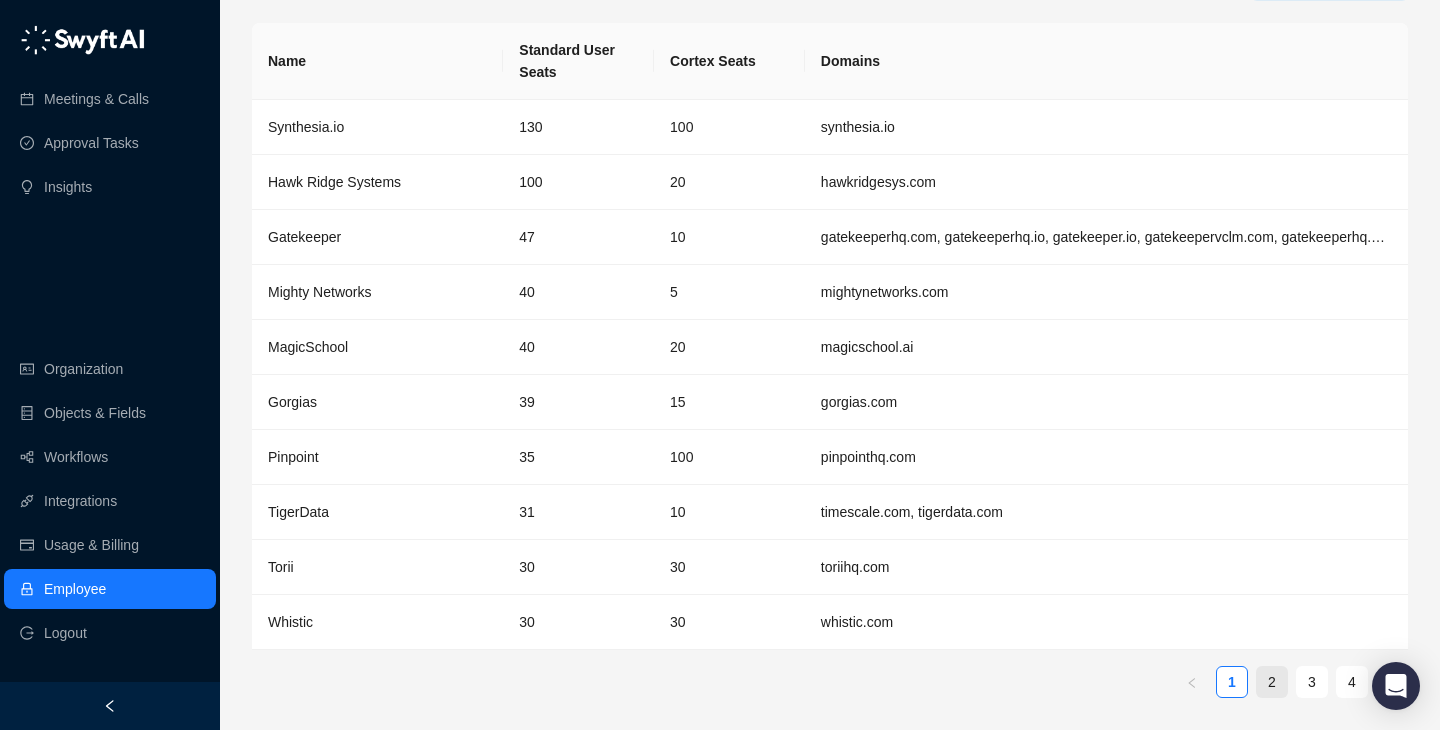click on "2" at bounding box center (1272, 682) 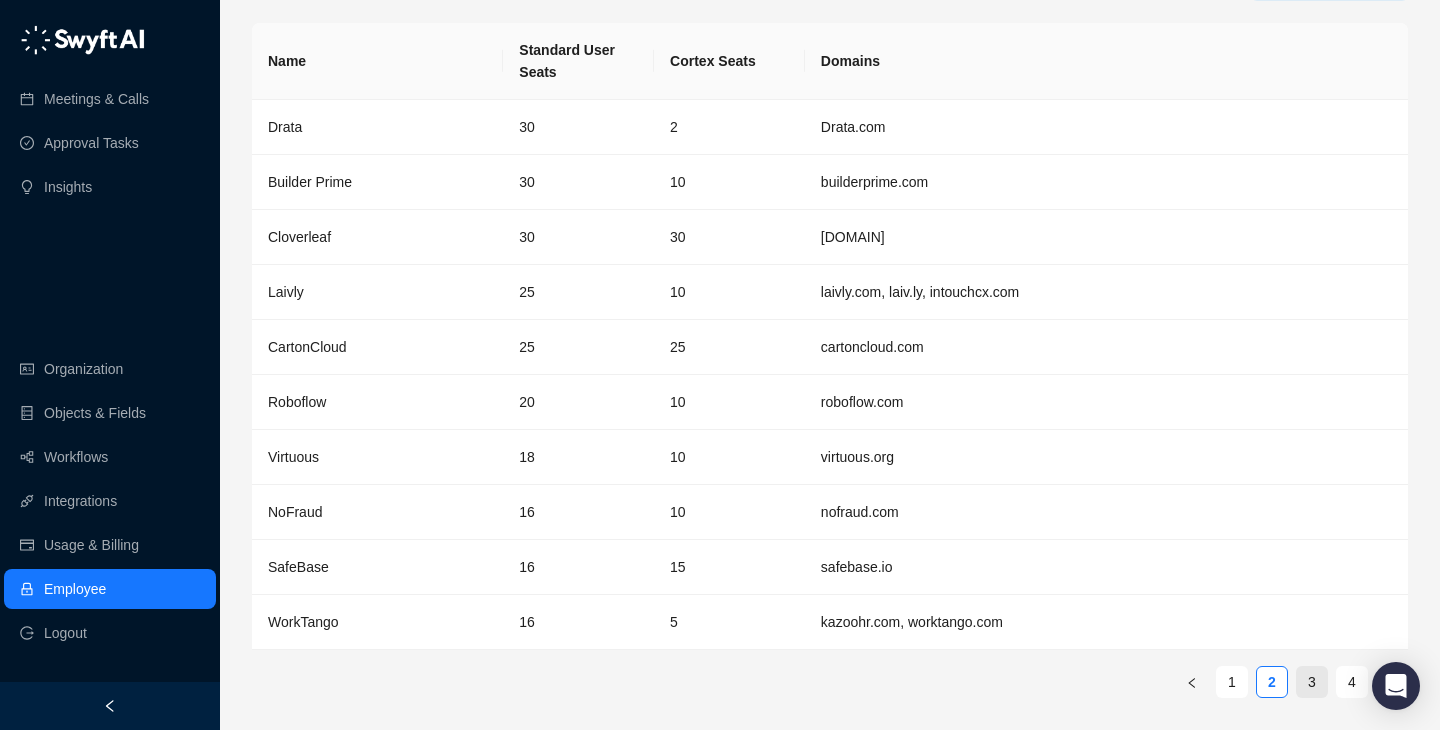 click on "3" at bounding box center [1312, 682] 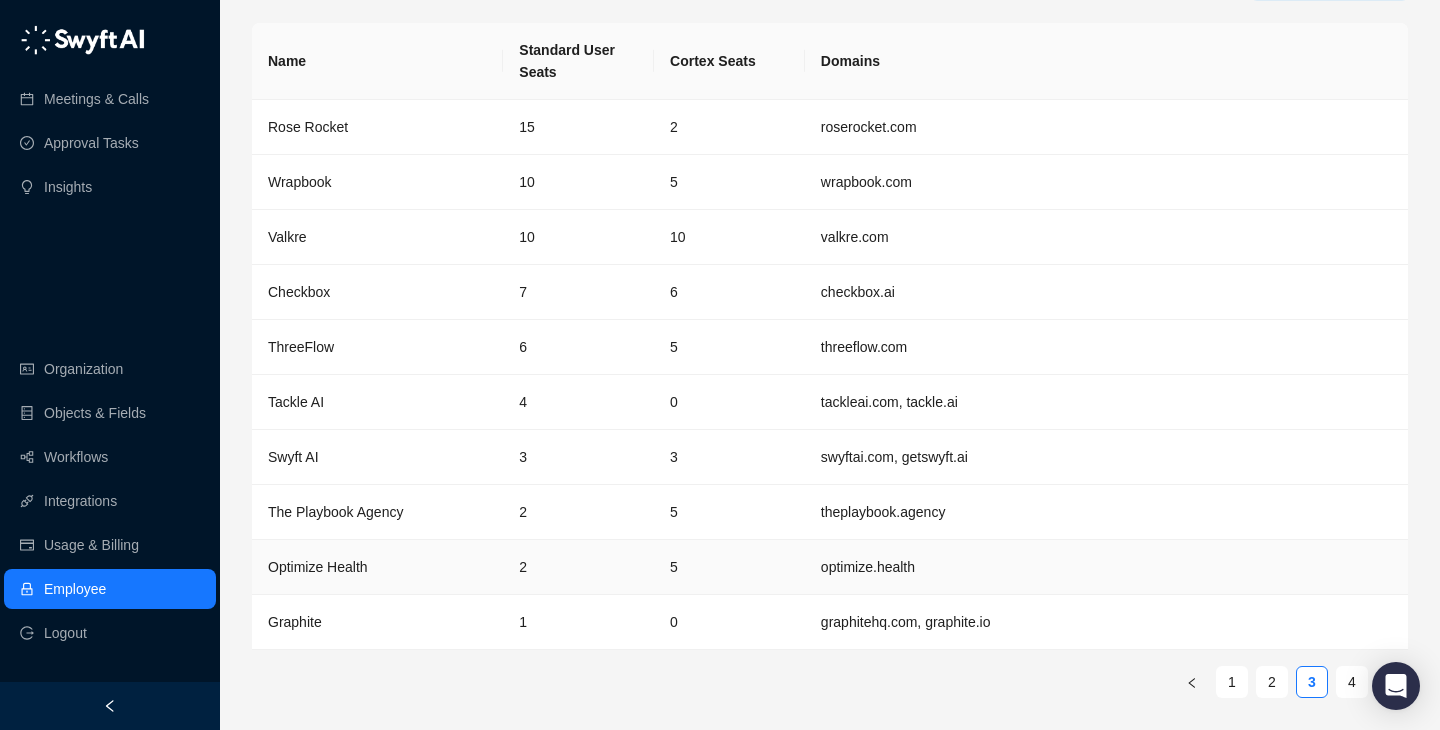 click on "optimize.health" at bounding box center (1106, 567) 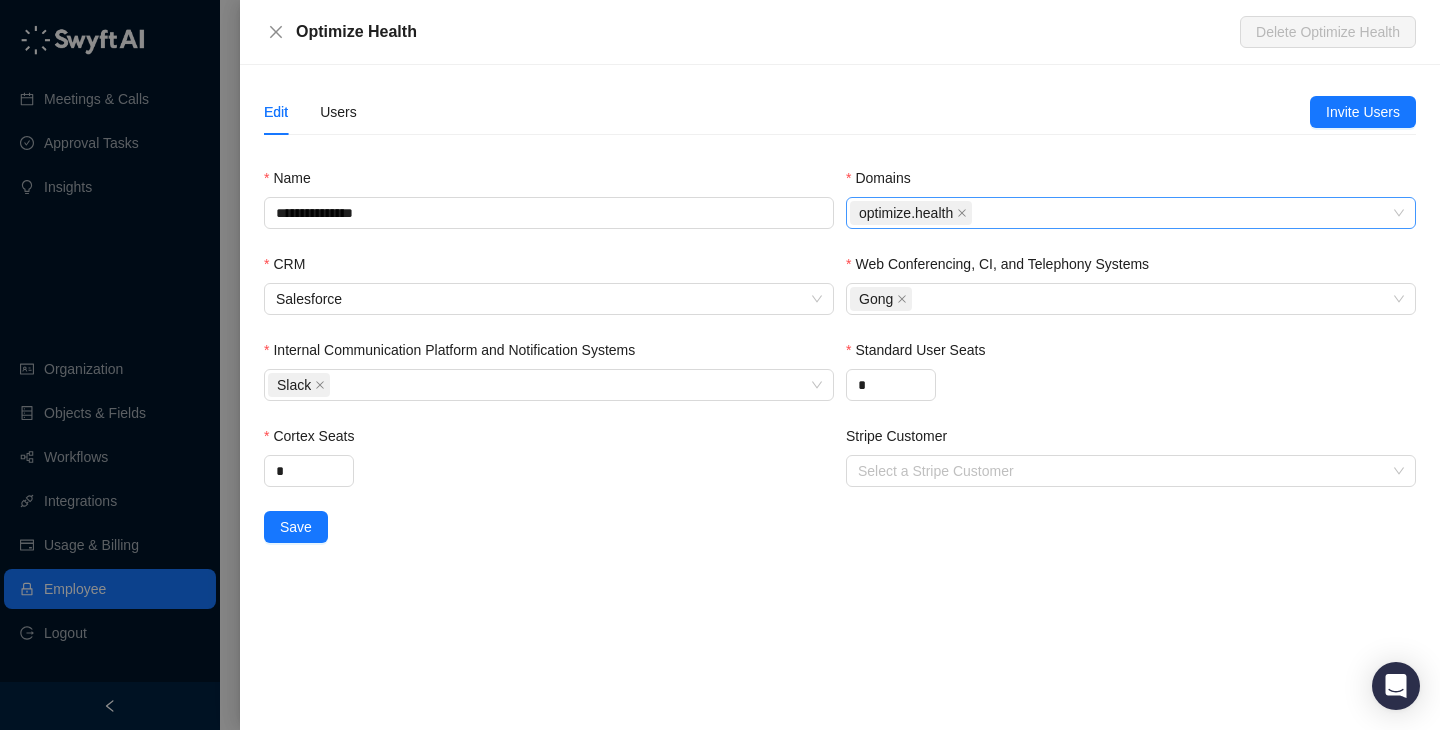 click on "optimize.health" at bounding box center [1120, 213] 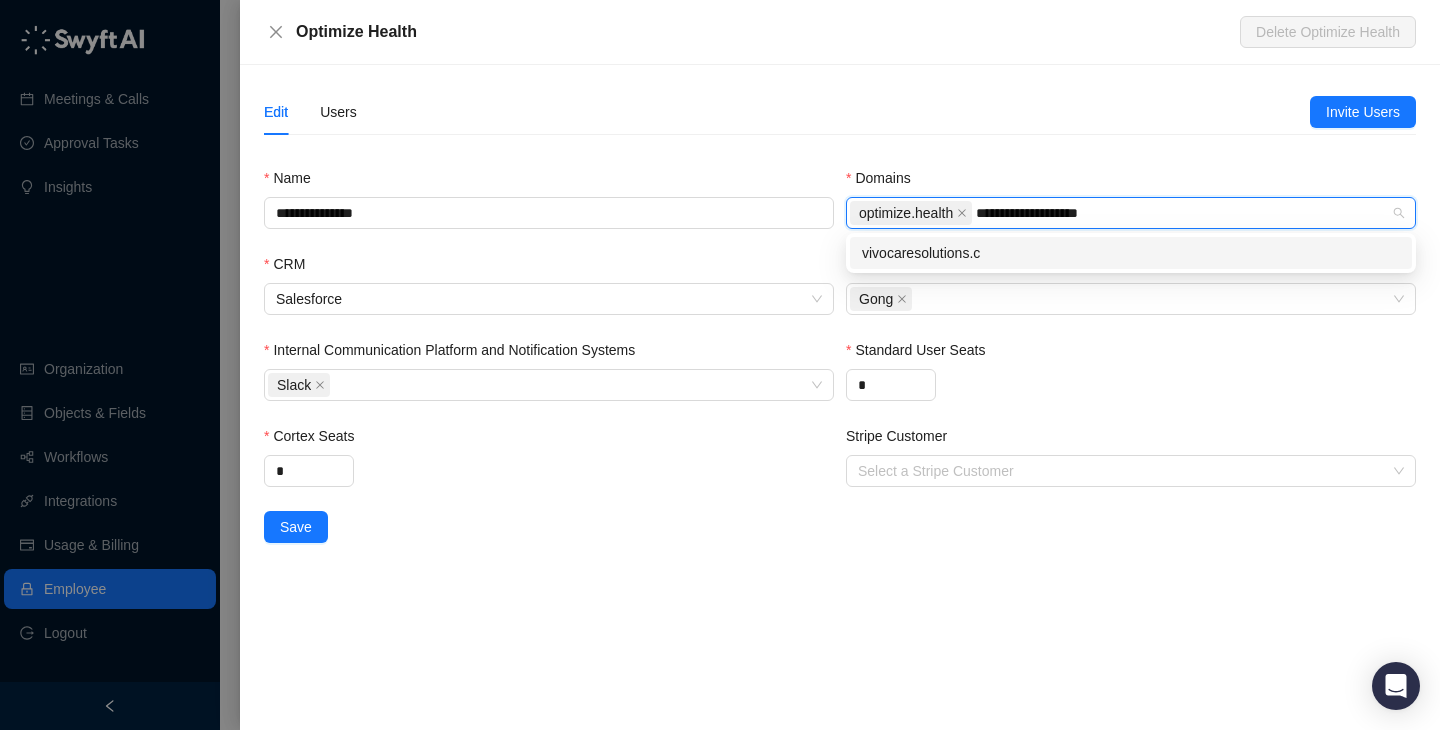 type on "**********" 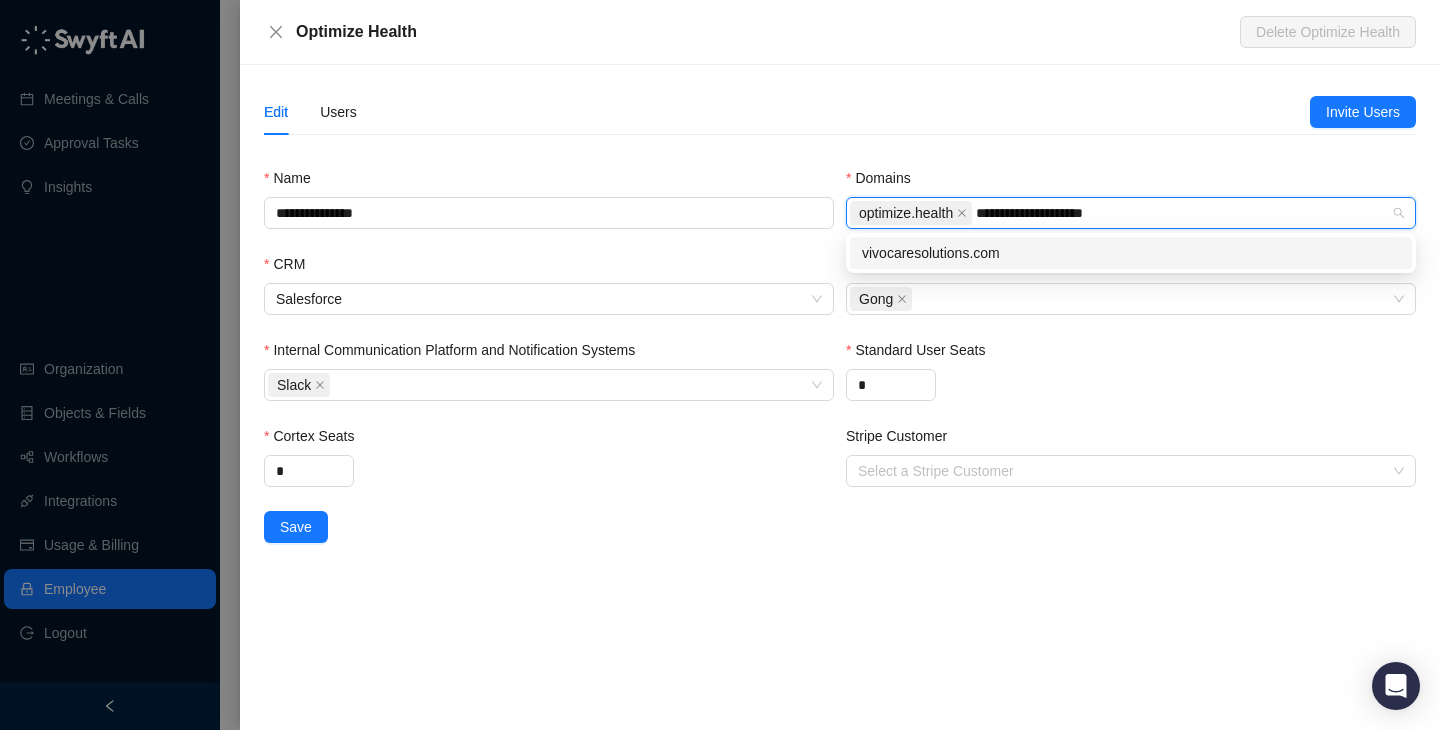 type 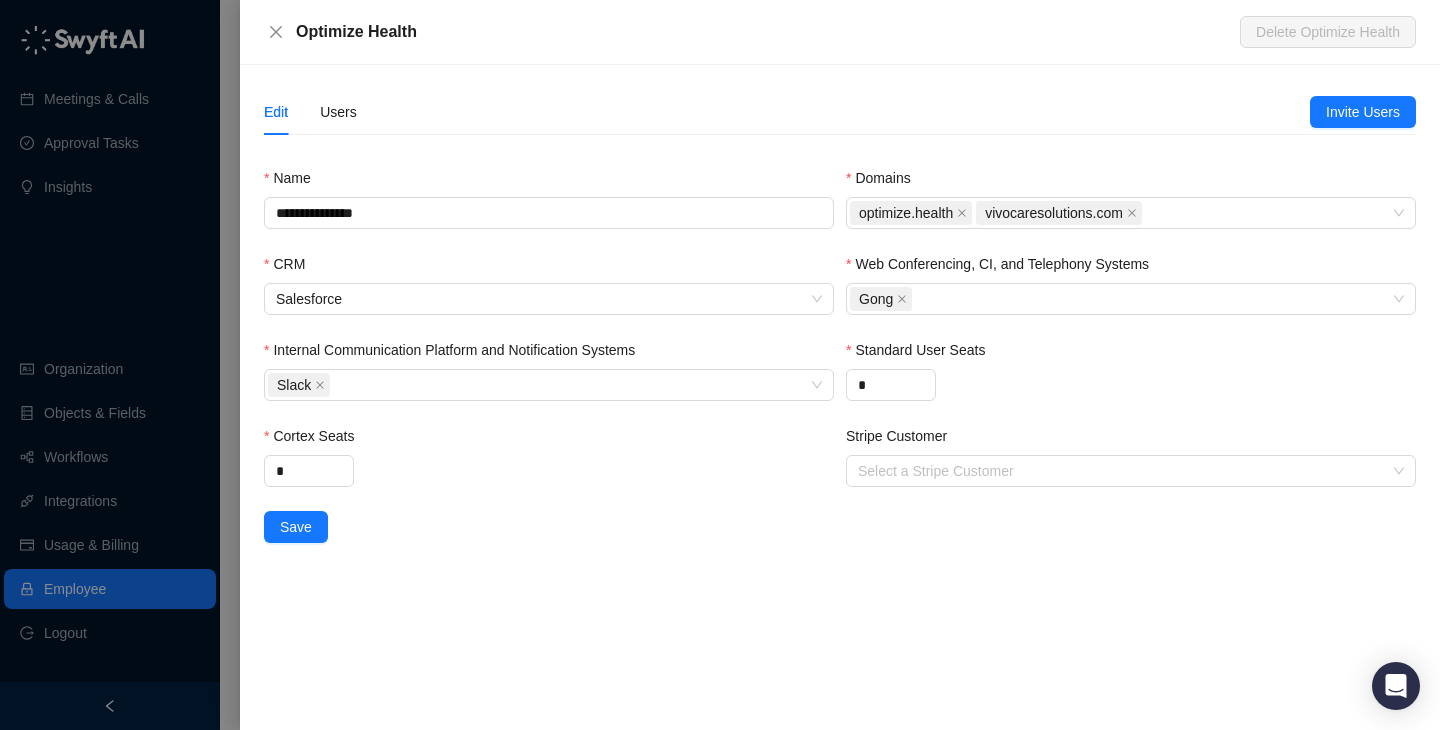 click on "Edit Users" at bounding box center (787, 112) 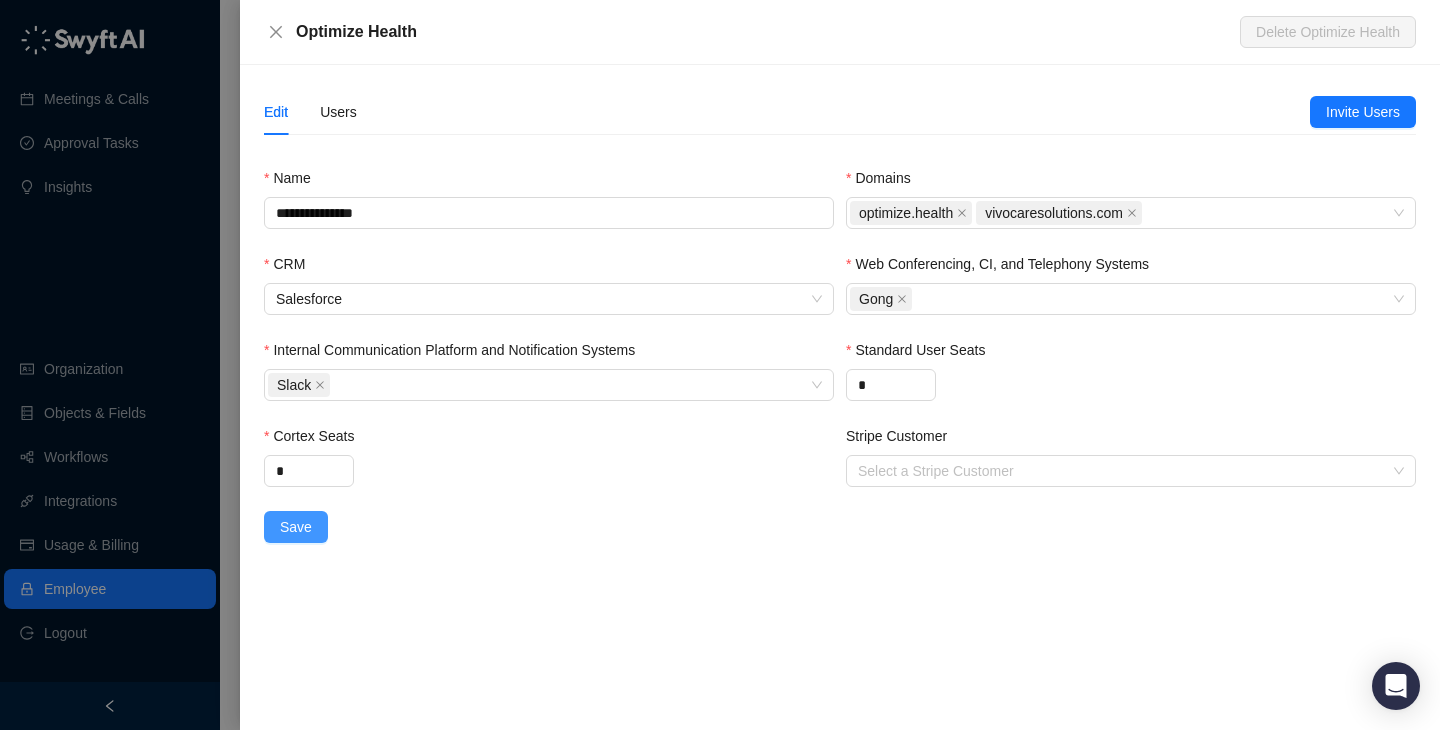 click on "Save" at bounding box center [296, 527] 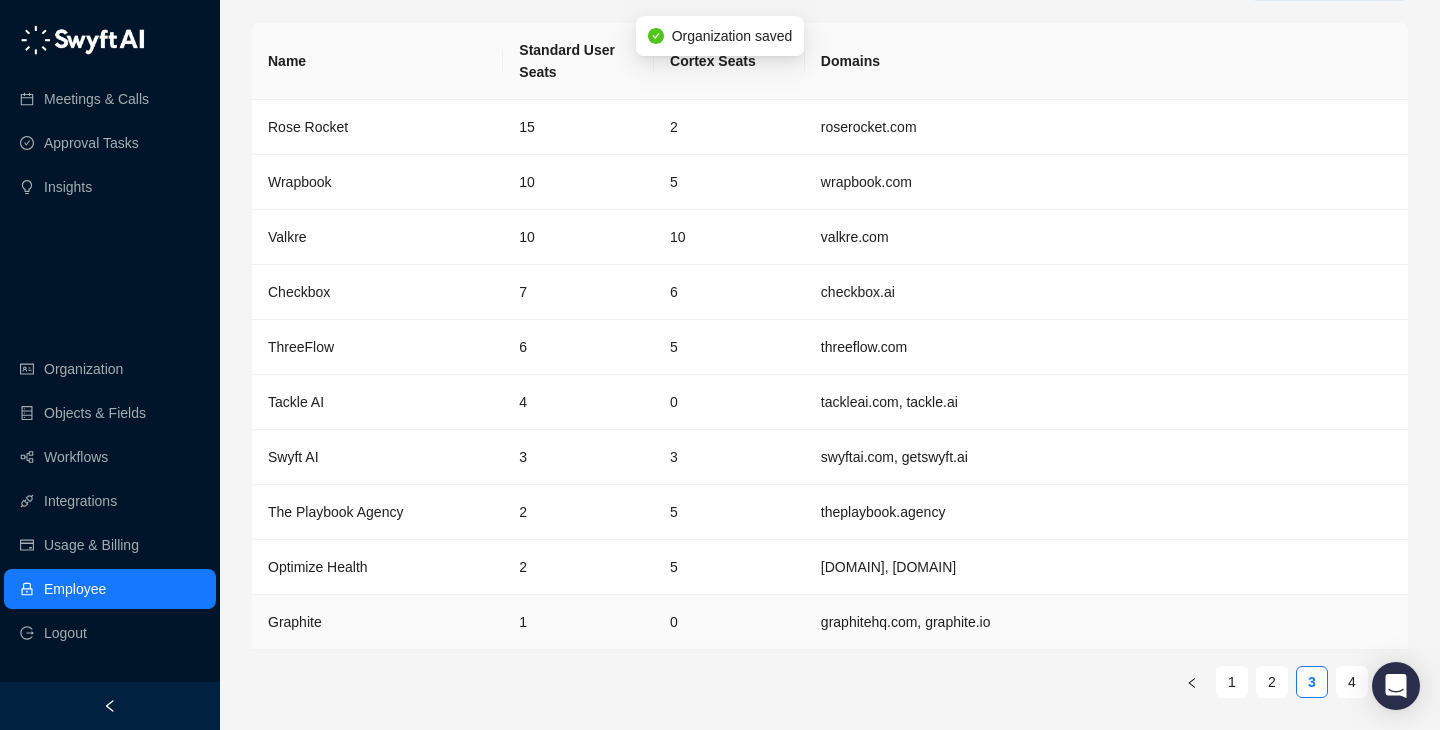 click on "[DOMAIN], [DOMAIN]" at bounding box center (1106, 567) 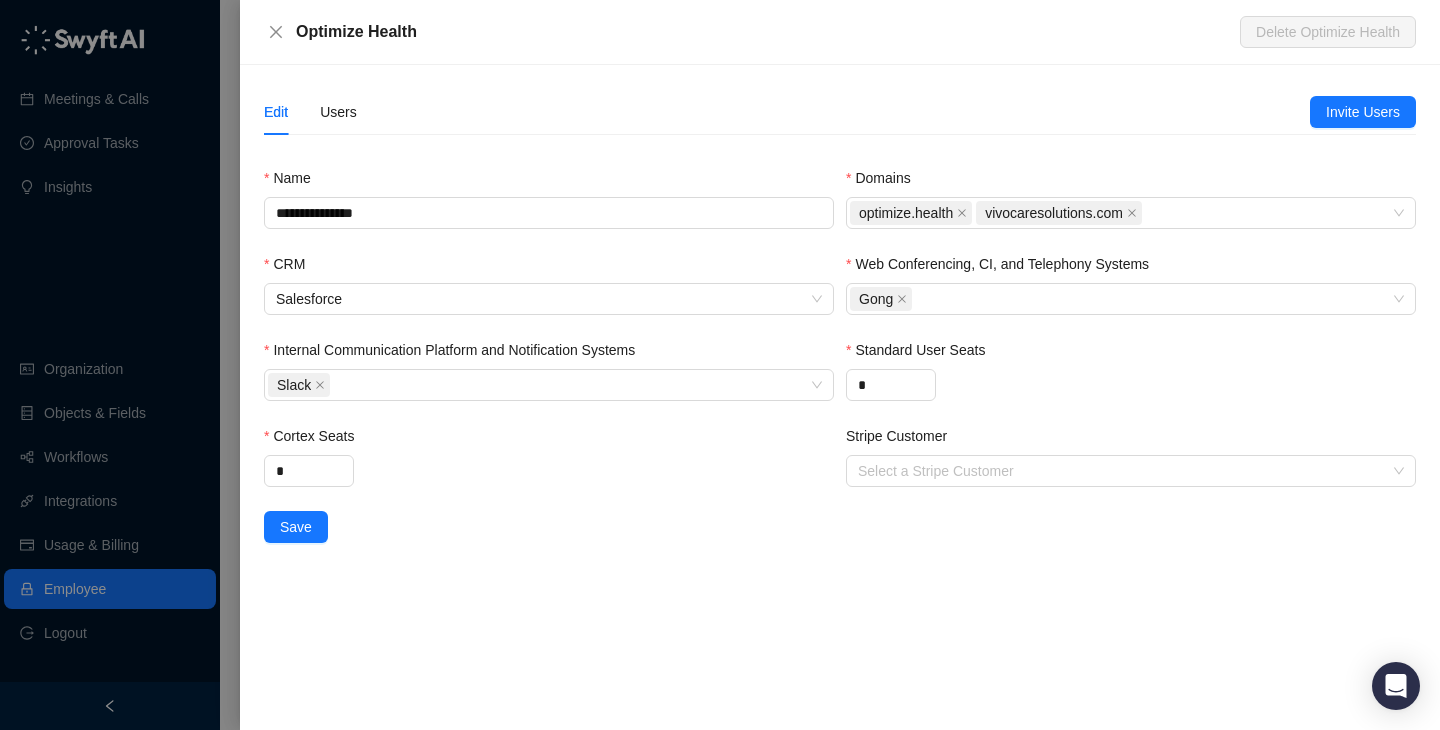 click at bounding box center [720, 365] 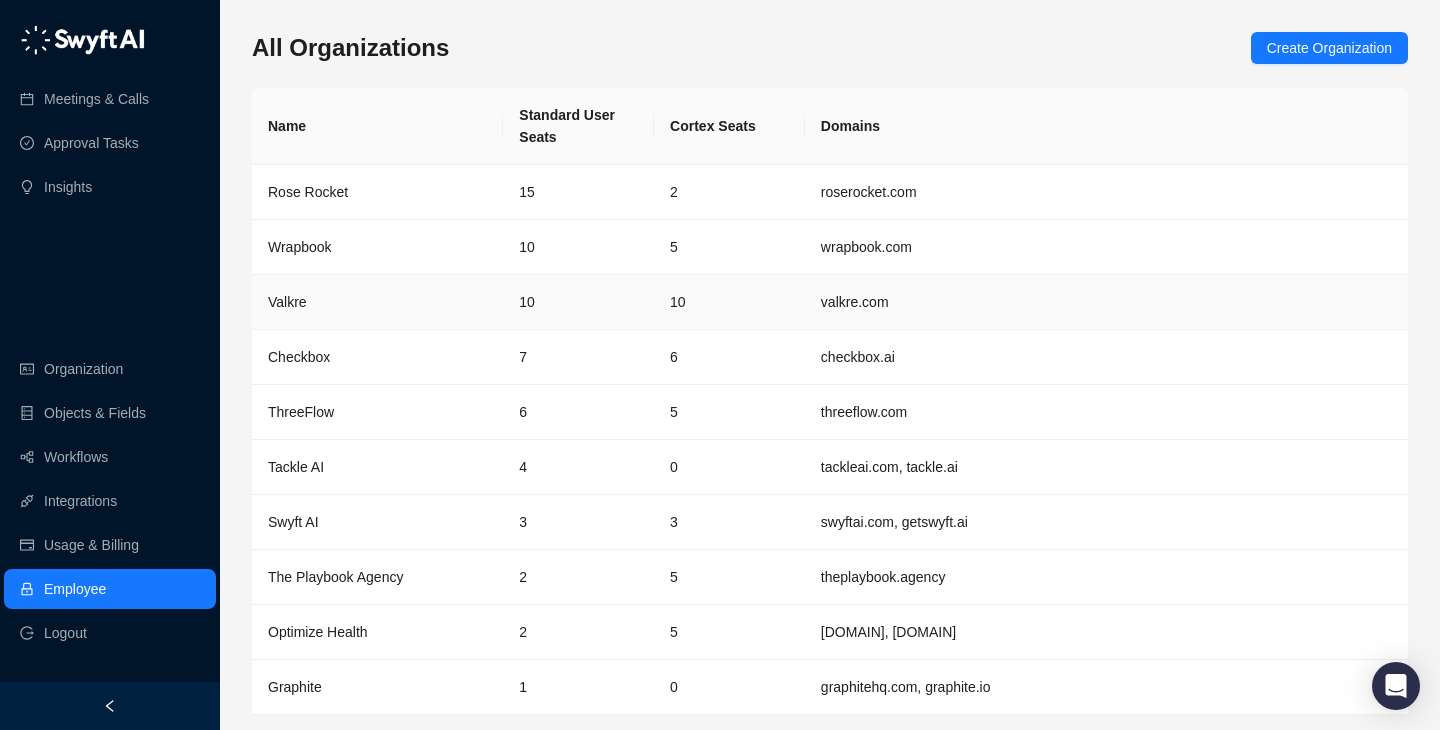scroll, scrollTop: 65, scrollLeft: 0, axis: vertical 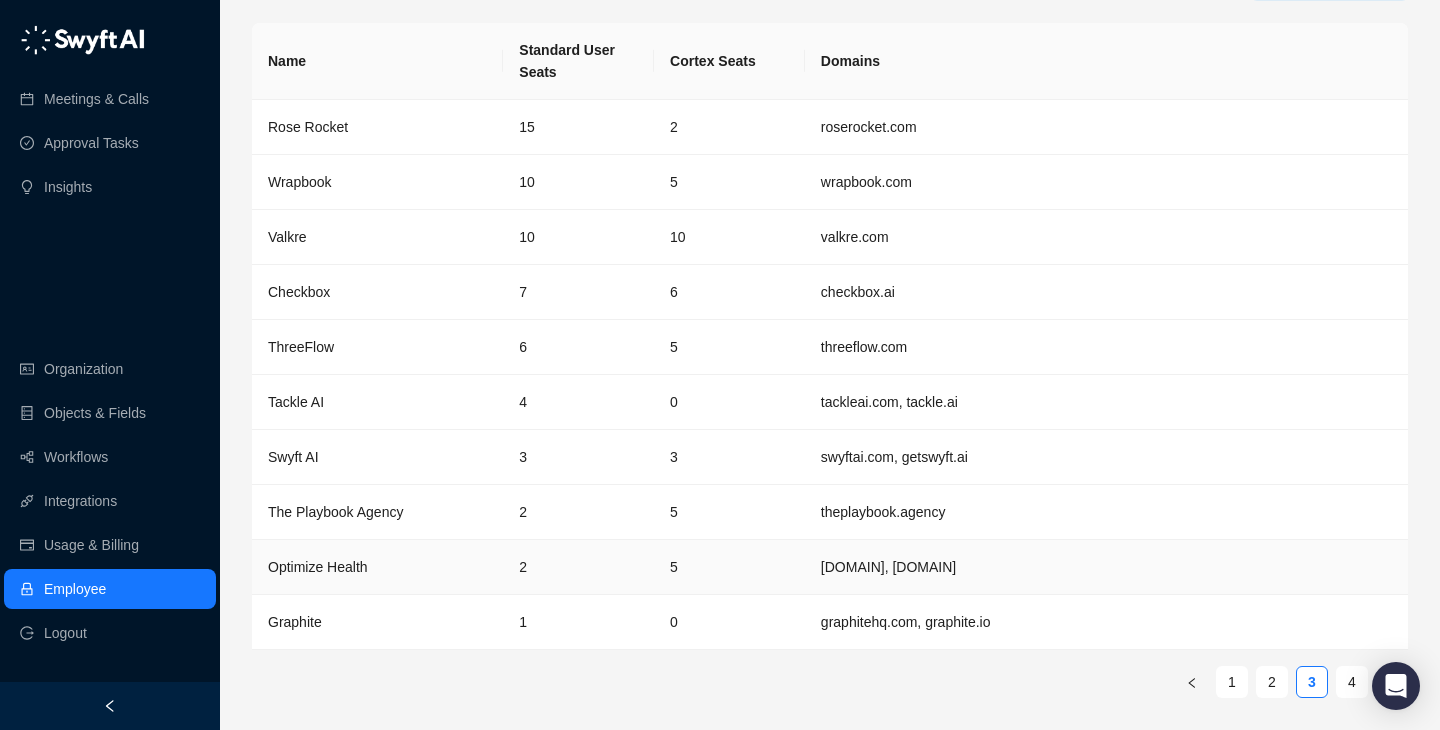 click on "[DOMAIN], [DOMAIN]" at bounding box center [1106, 567] 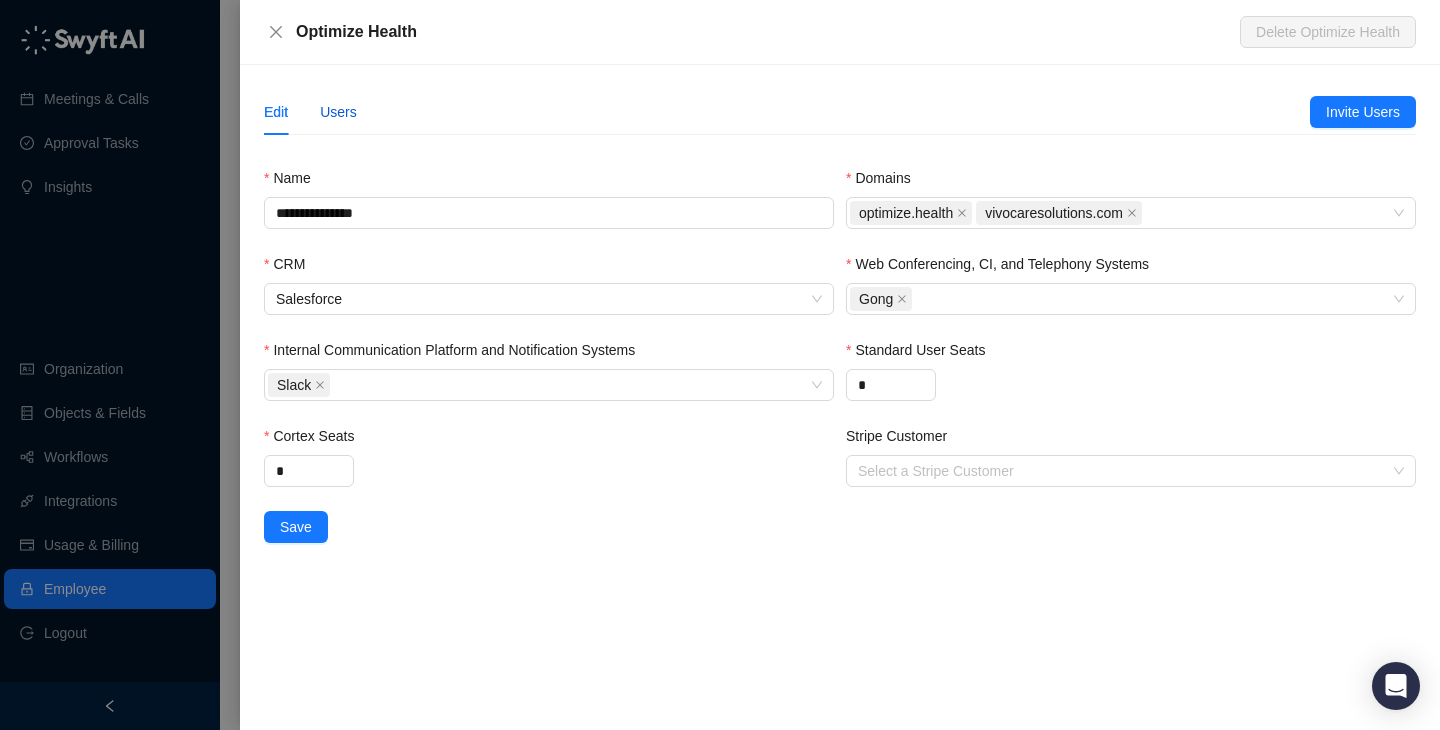 click on "Users" at bounding box center (338, 112) 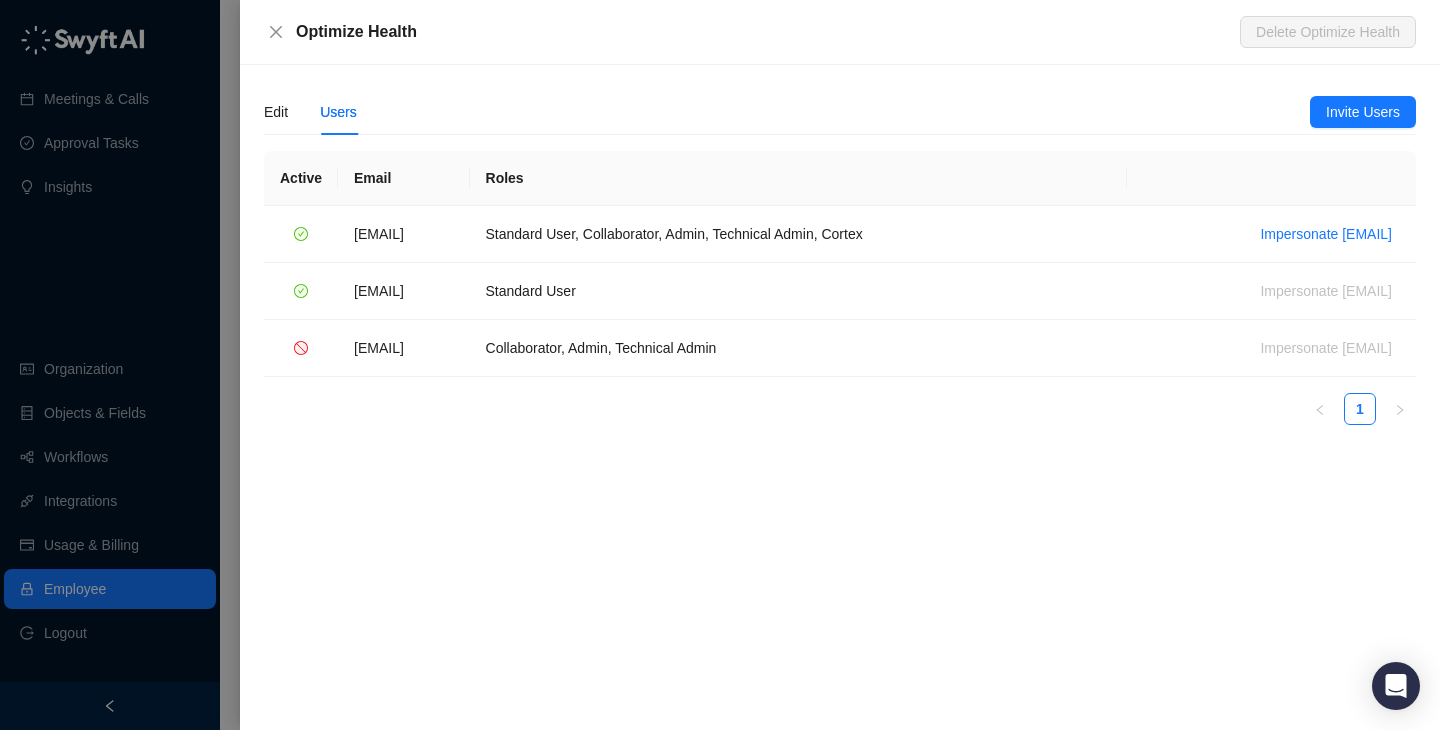 click on "**********" at bounding box center (840, 397) 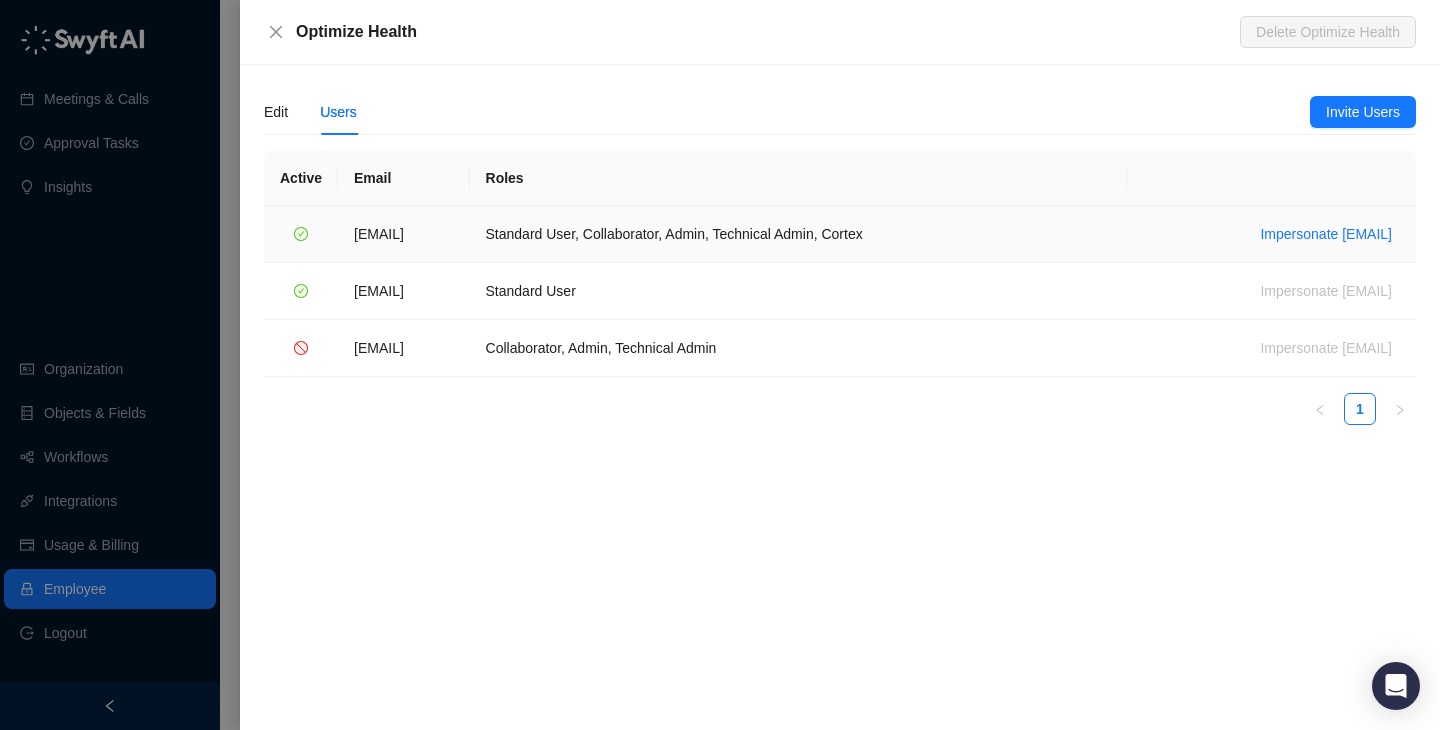 click on "[EMAIL]" at bounding box center (379, 234) 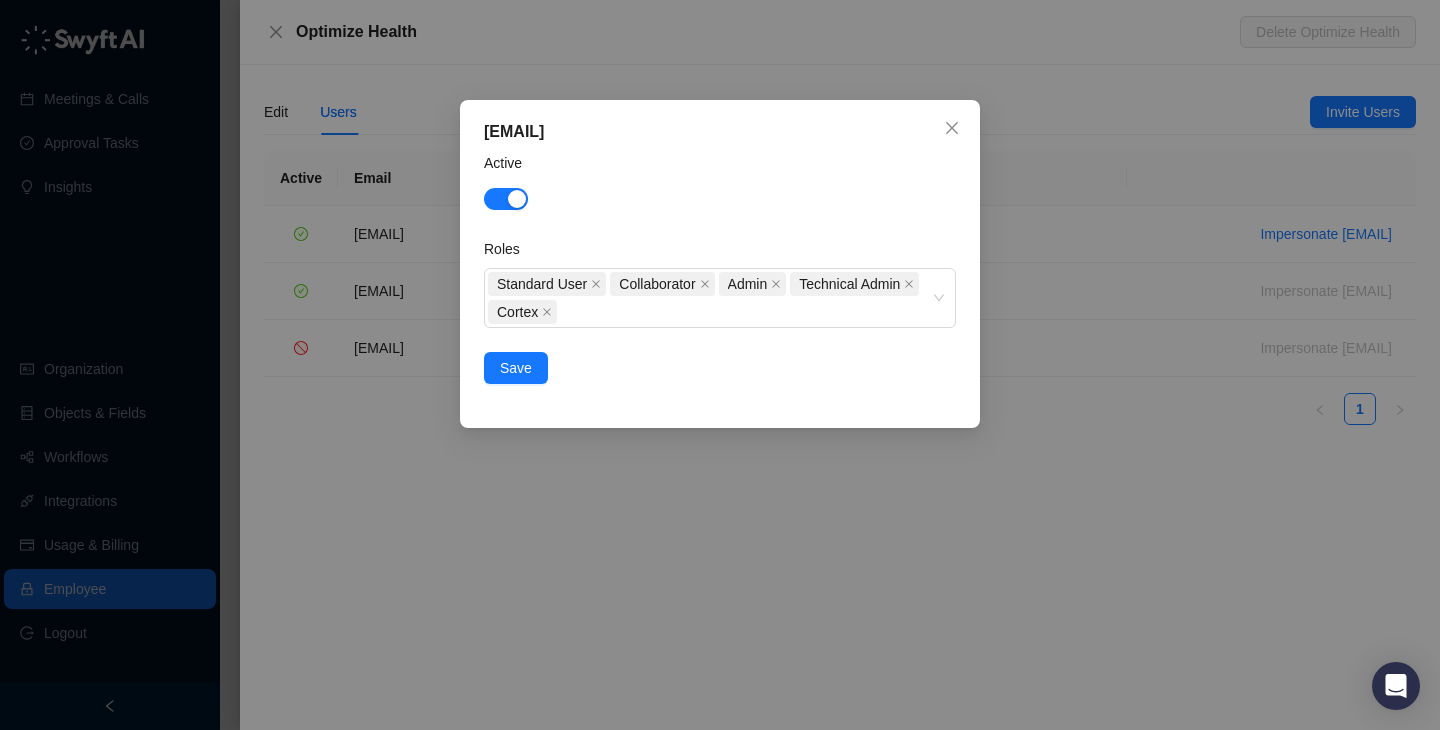 click on "Active Roles Standard User Collaborator Admin Technical Admin Cortex   Save" at bounding box center [720, 365] 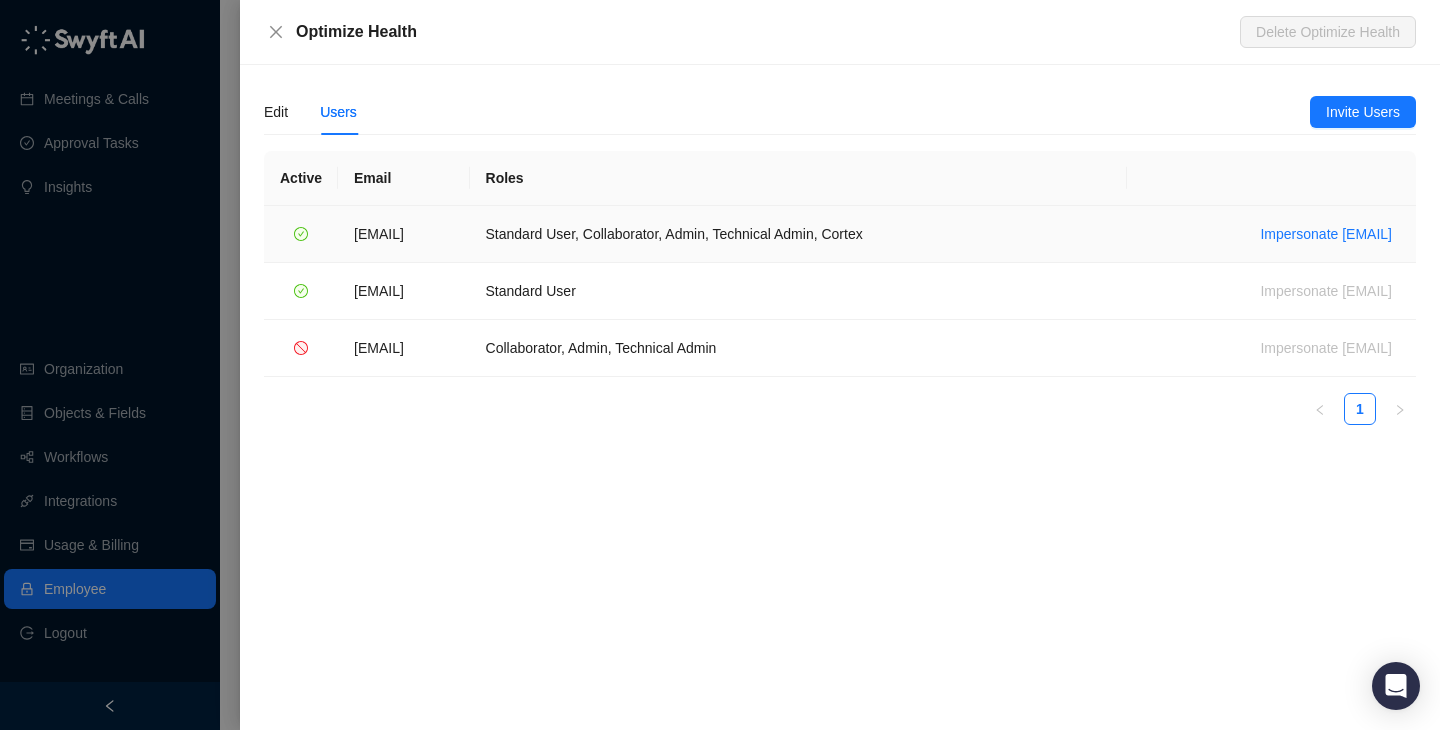 click on "Standard User, Collaborator, Admin, Technical Admin, Cortex" at bounding box center (799, 234) 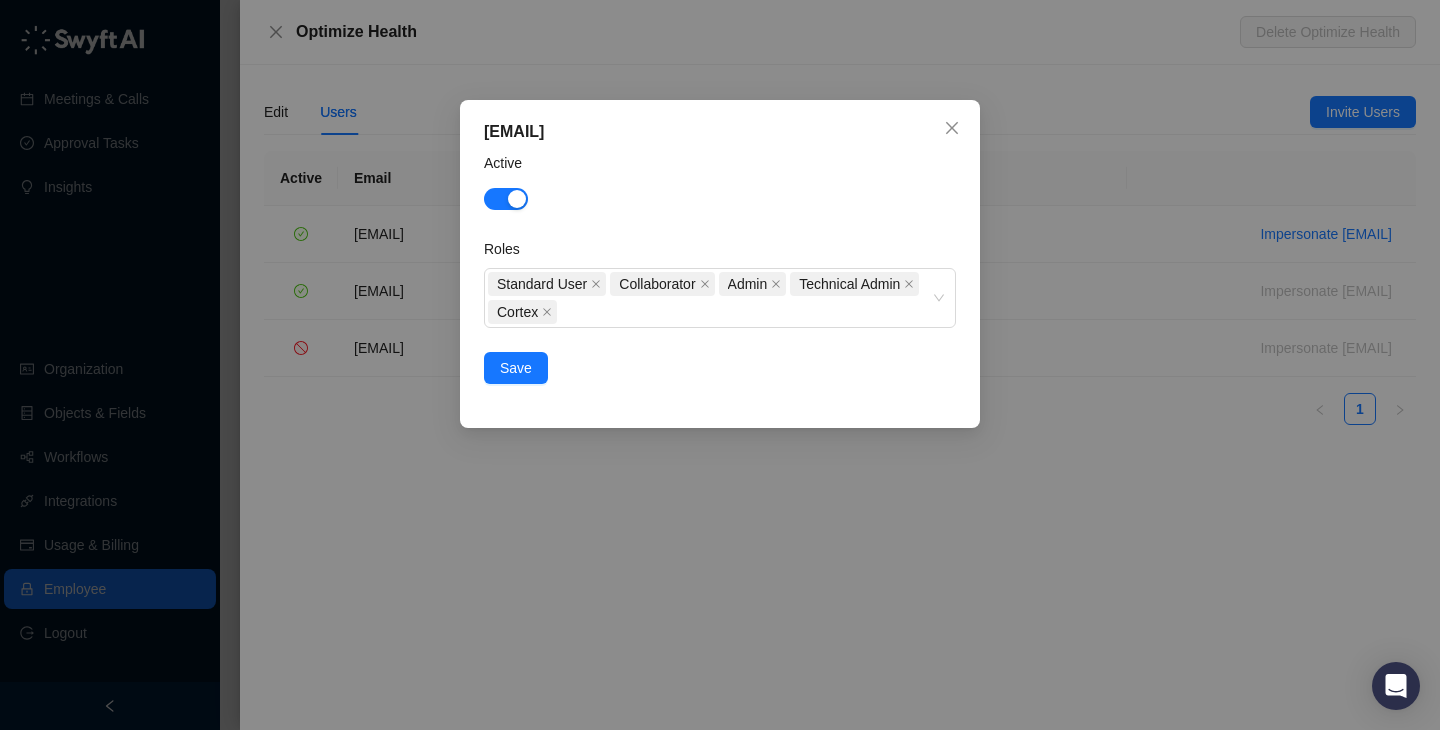 click on "Active Roles Standard User Collaborator Admin Technical Admin Cortex   Save" at bounding box center [720, 365] 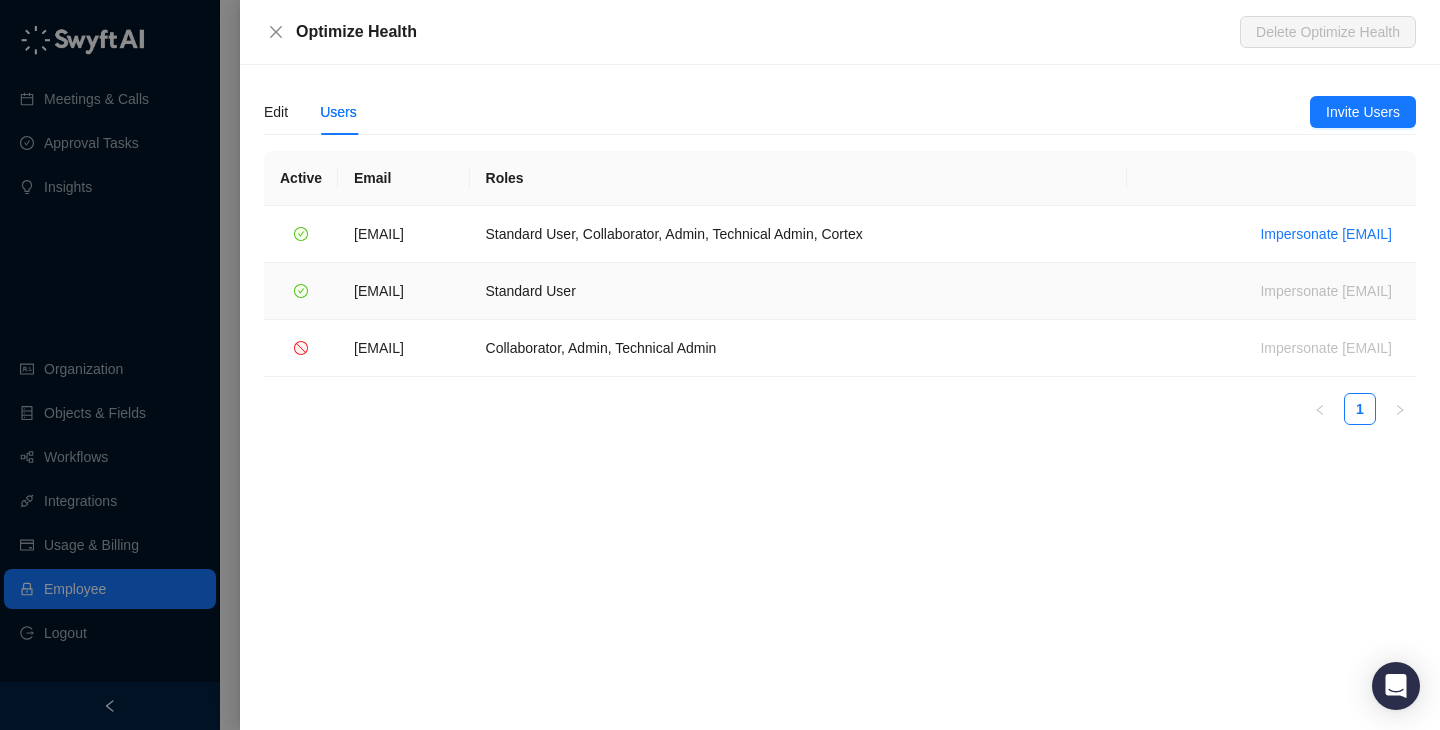 click on "[EMAIL]" at bounding box center [379, 291] 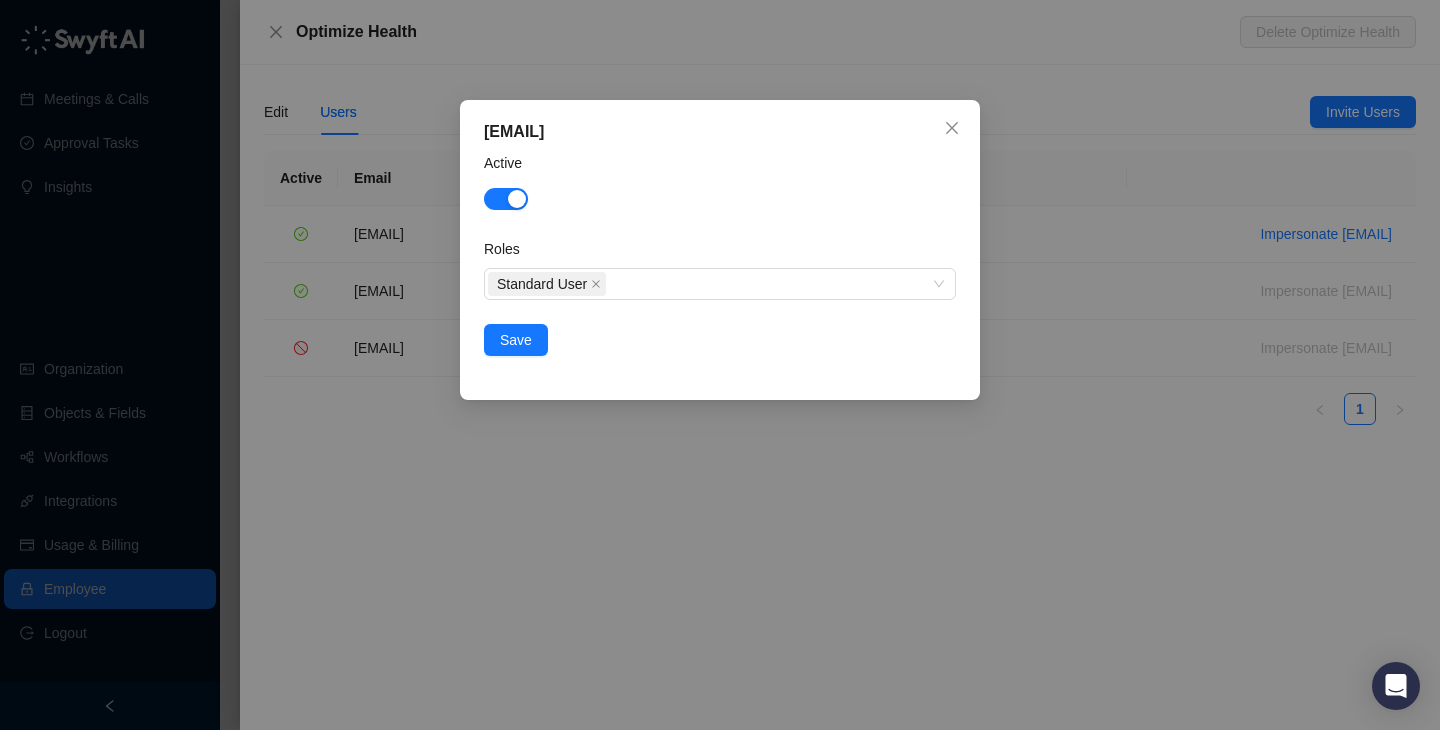 click on "[EMAIL]" at bounding box center [720, 132] 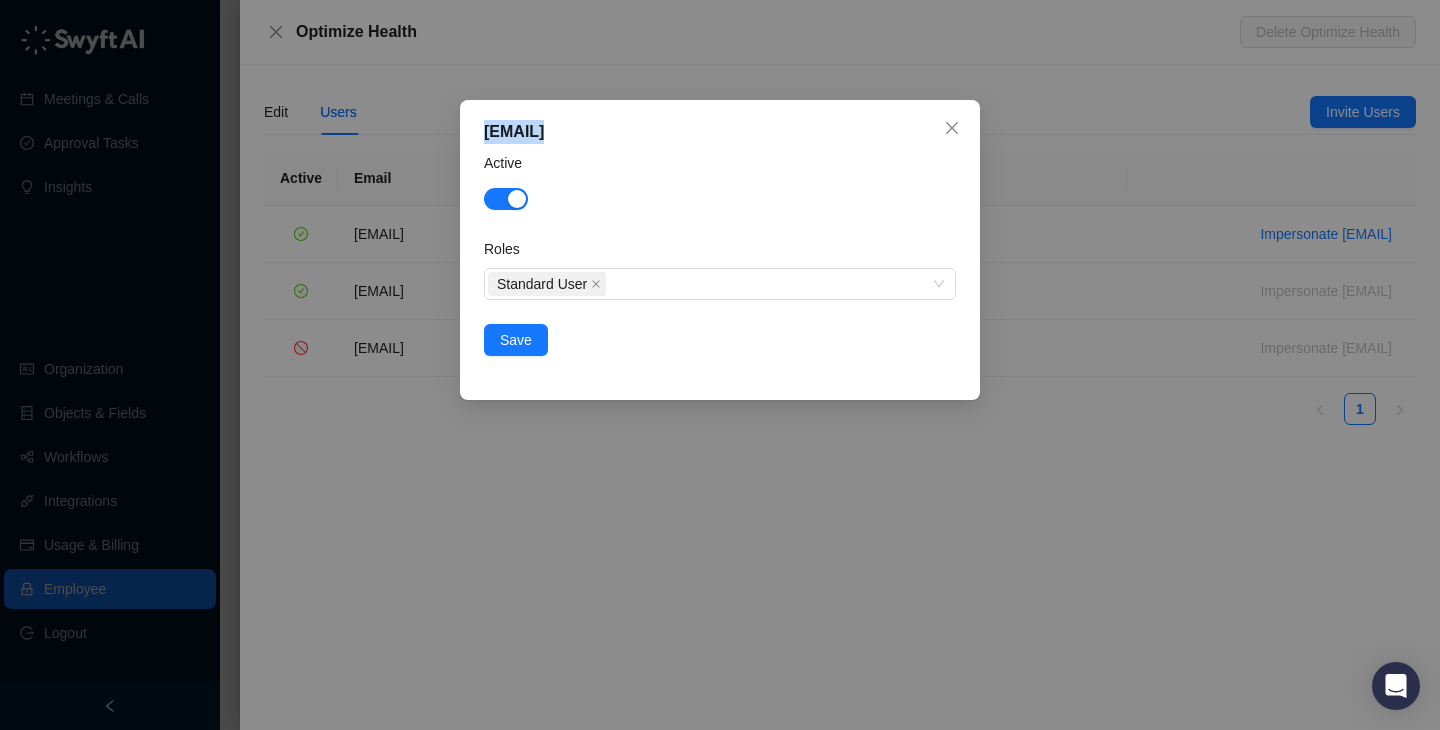 click on "[EMAIL]" at bounding box center [720, 132] 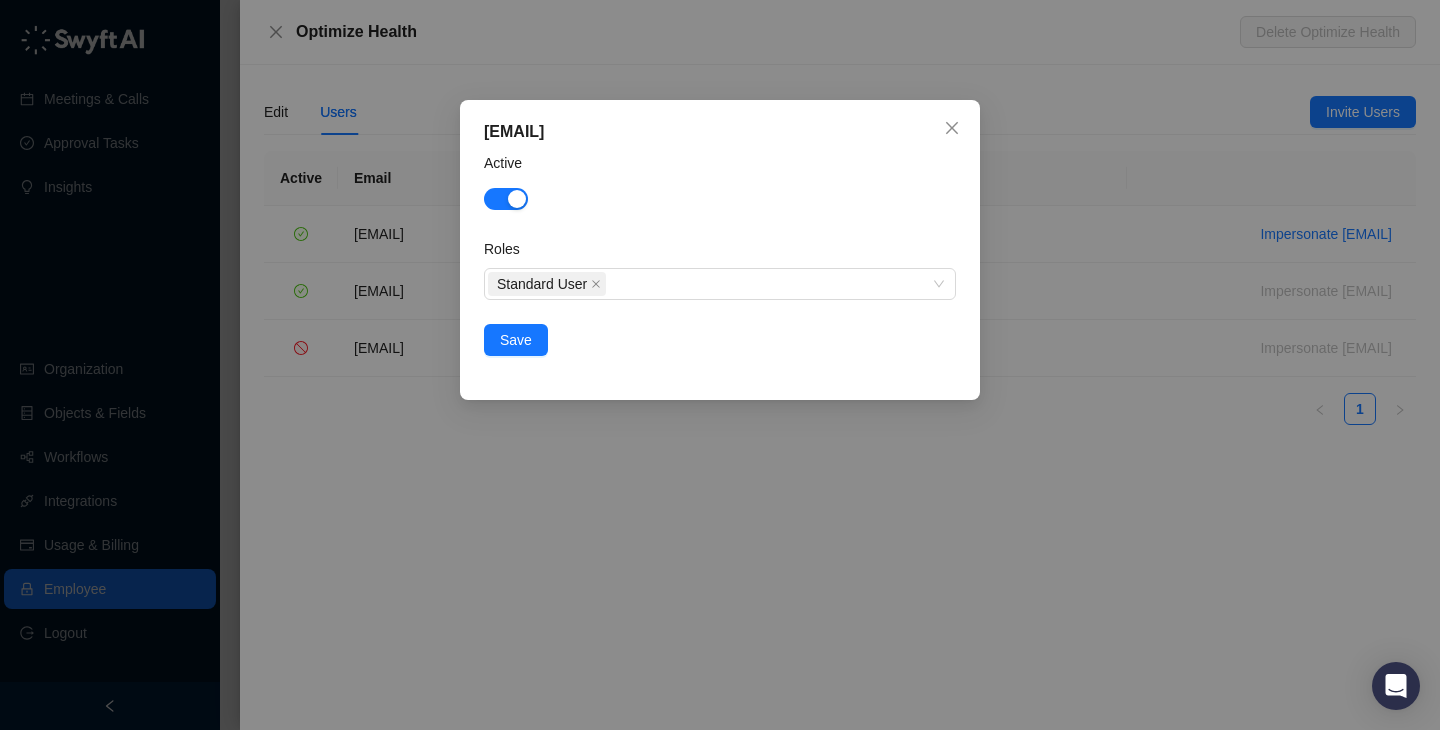 click at bounding box center (720, 197) 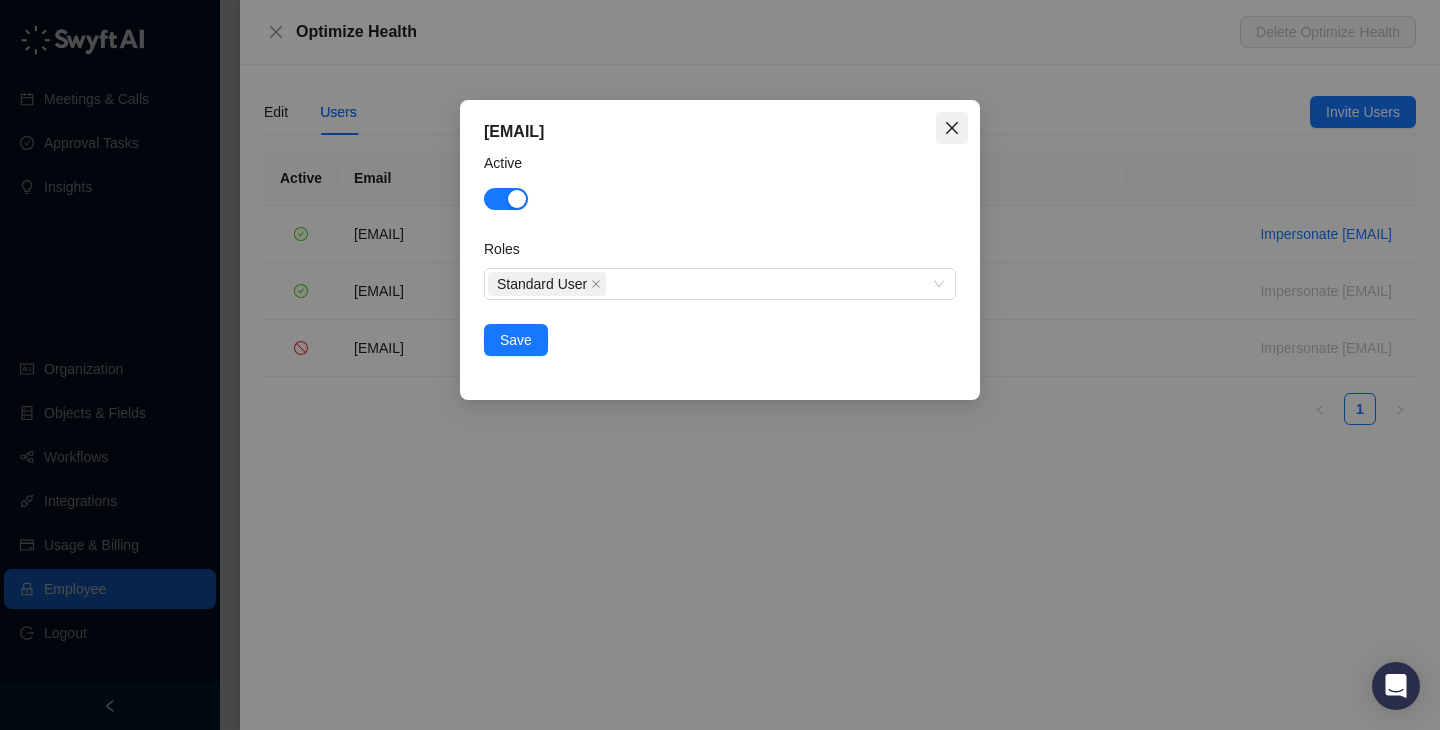 click 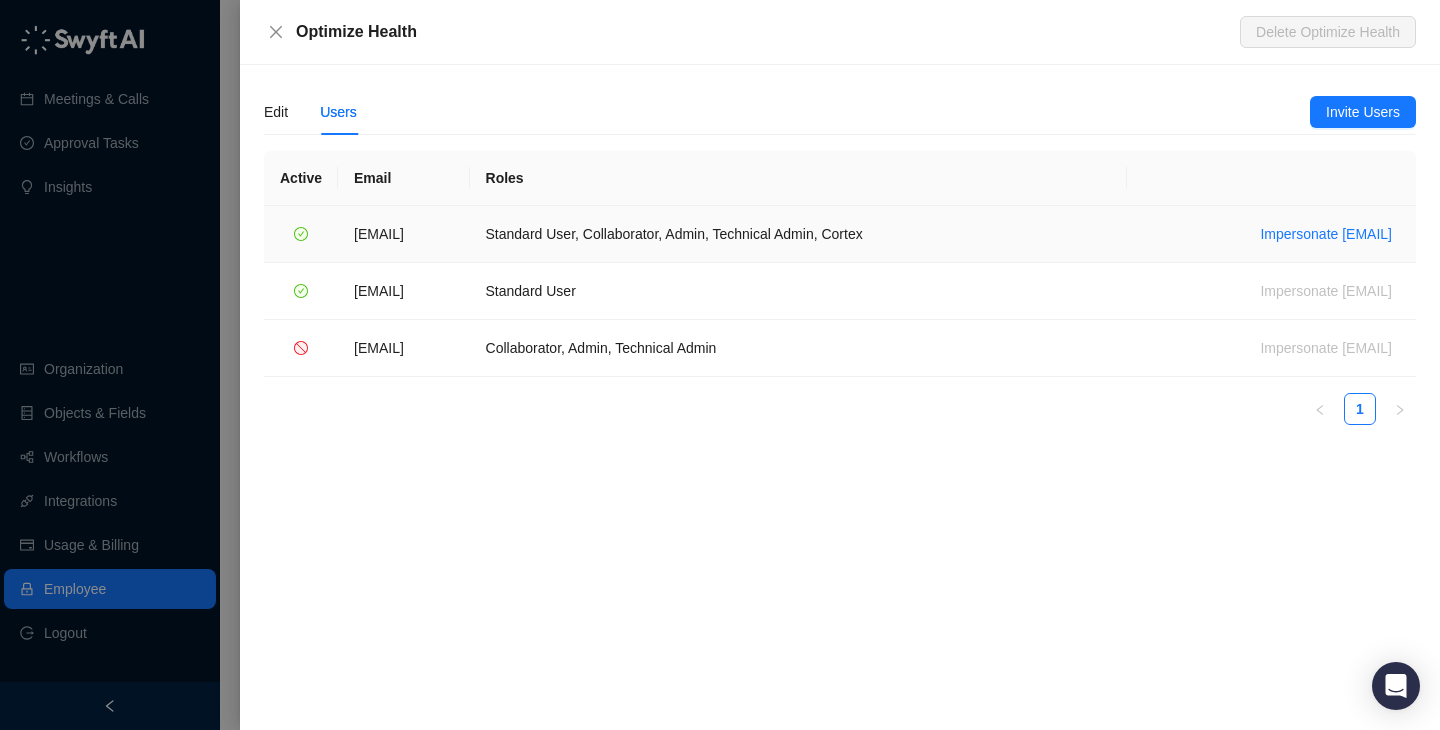 click on "Standard User, Collaborator, Admin, Technical Admin, Cortex" at bounding box center (799, 234) 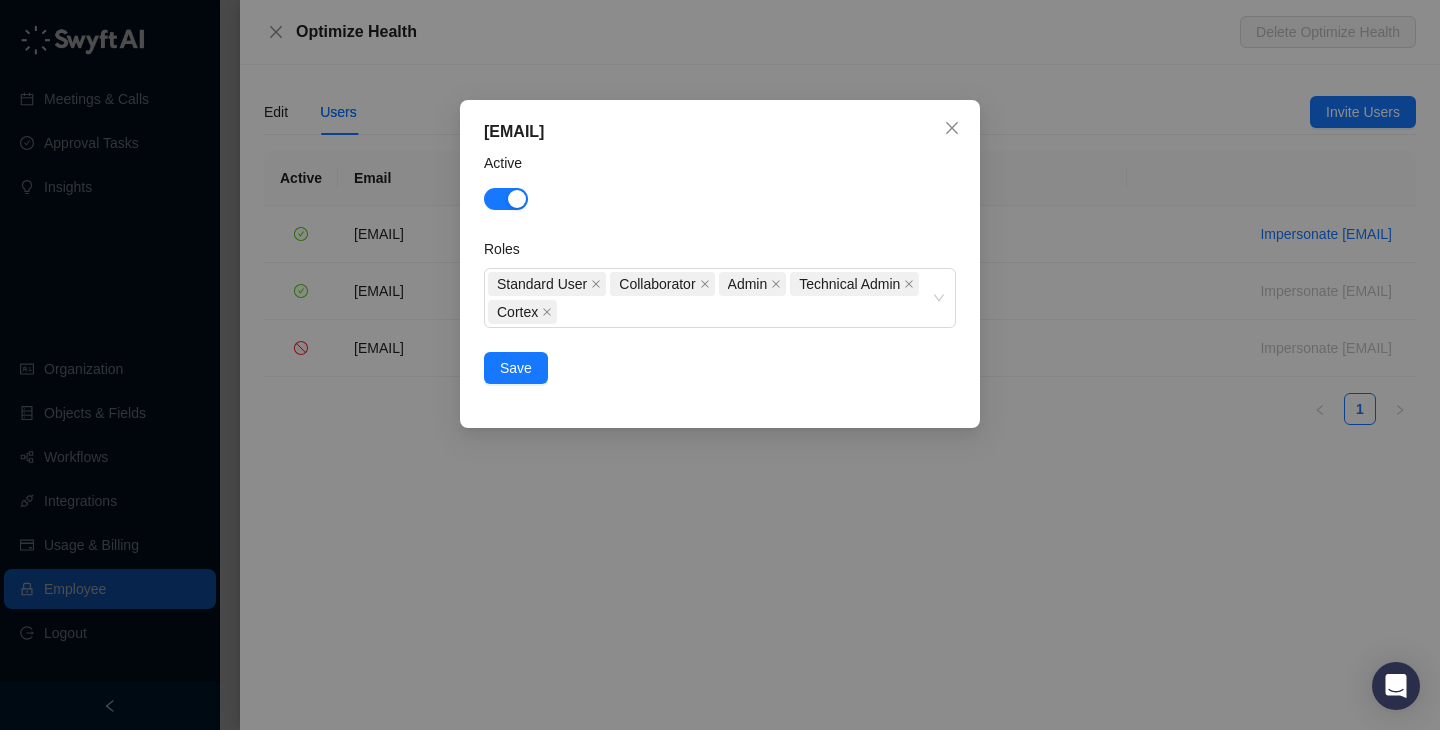 click on "[EMAIL]" at bounding box center (720, 132) 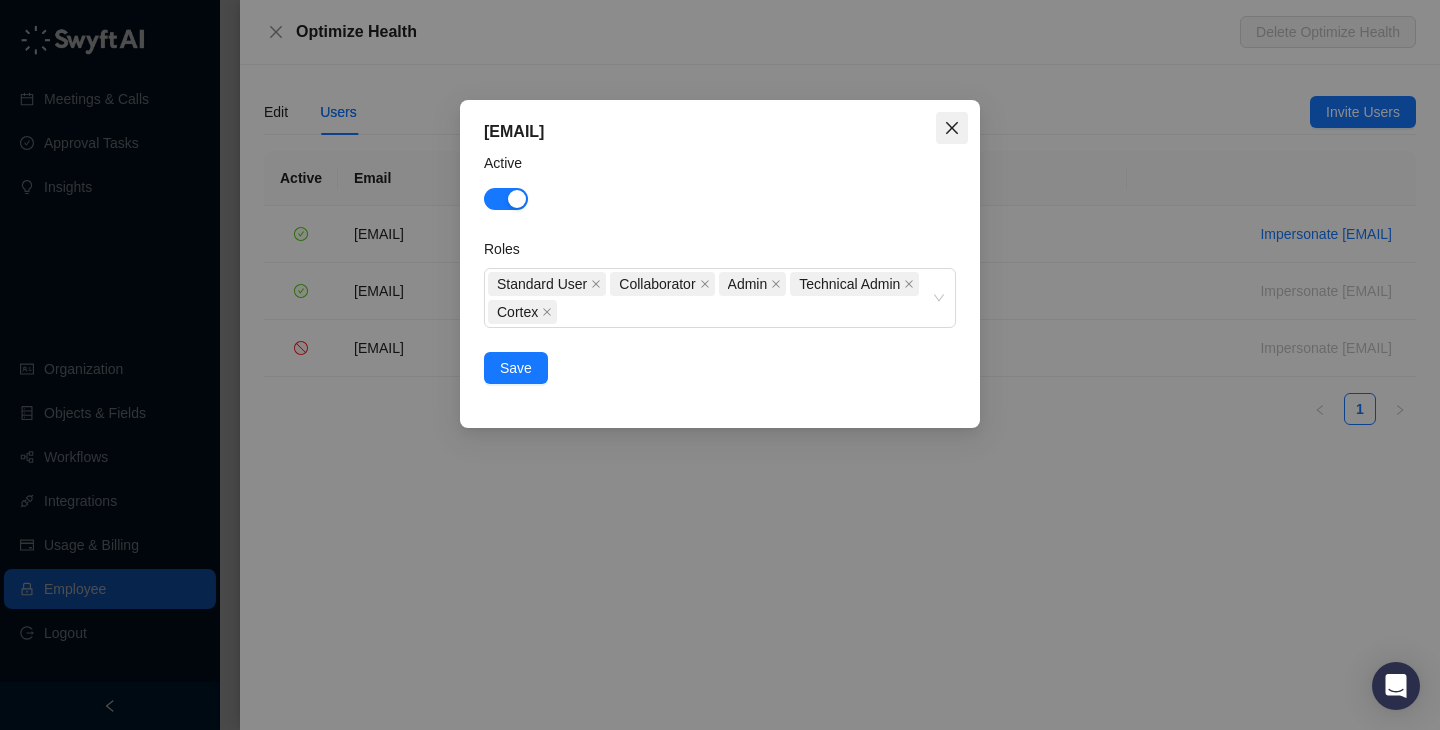click 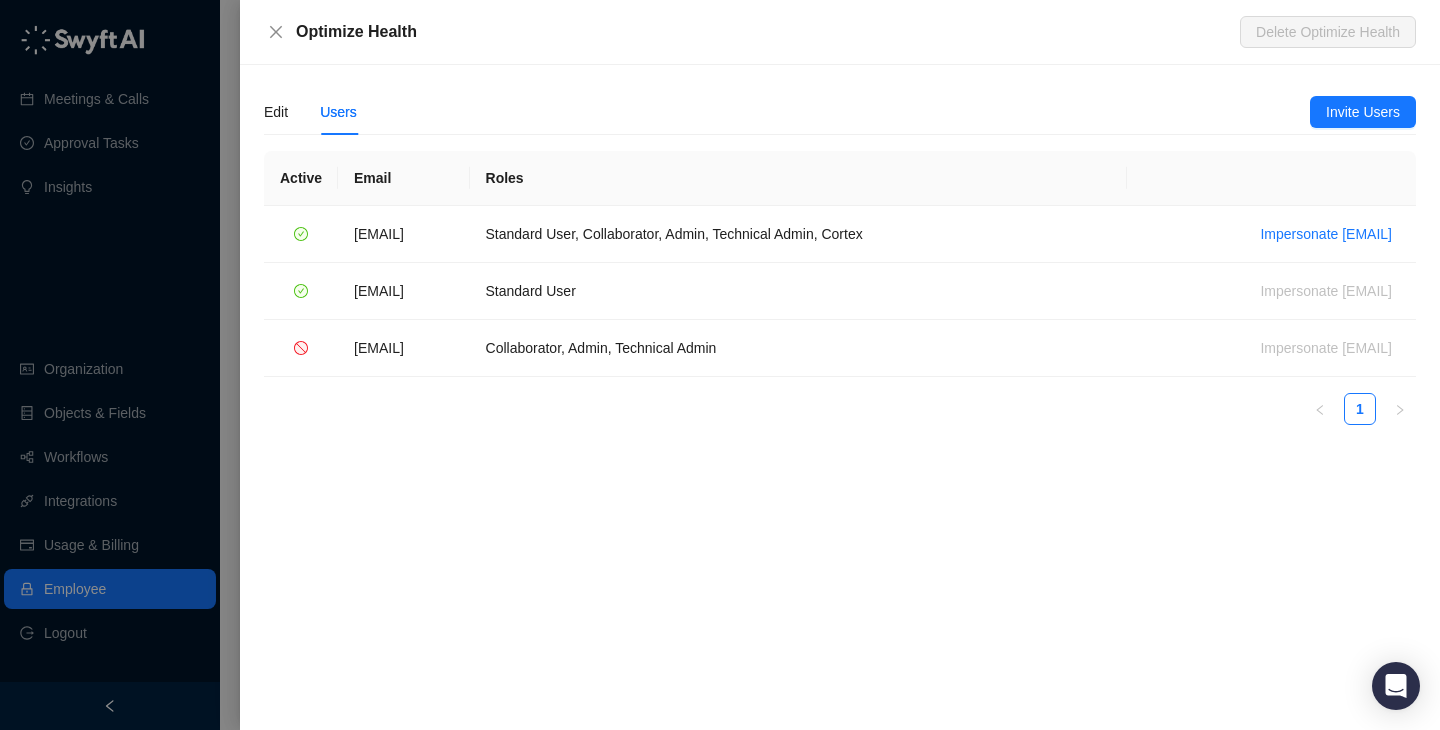 click on "**********" at bounding box center [840, 397] 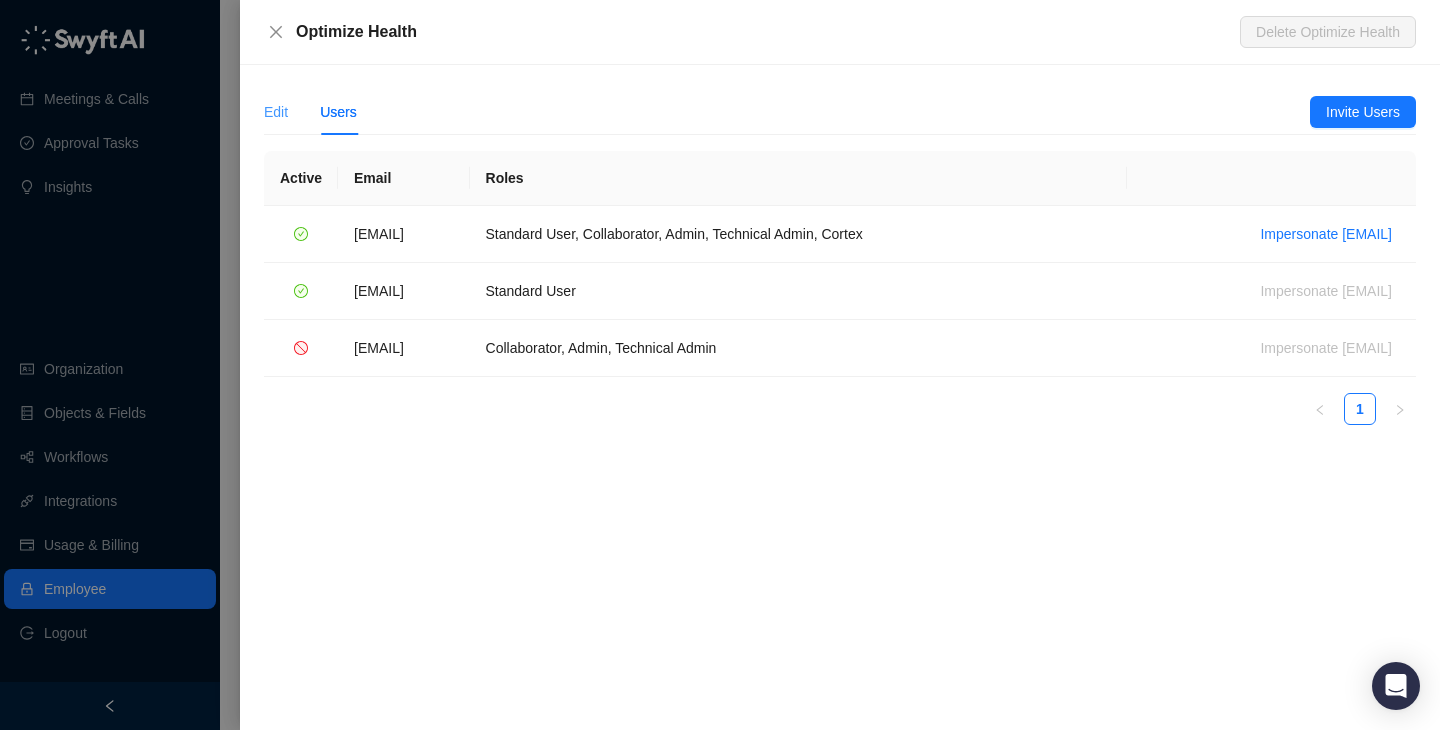 click on "Edit" at bounding box center (276, 112) 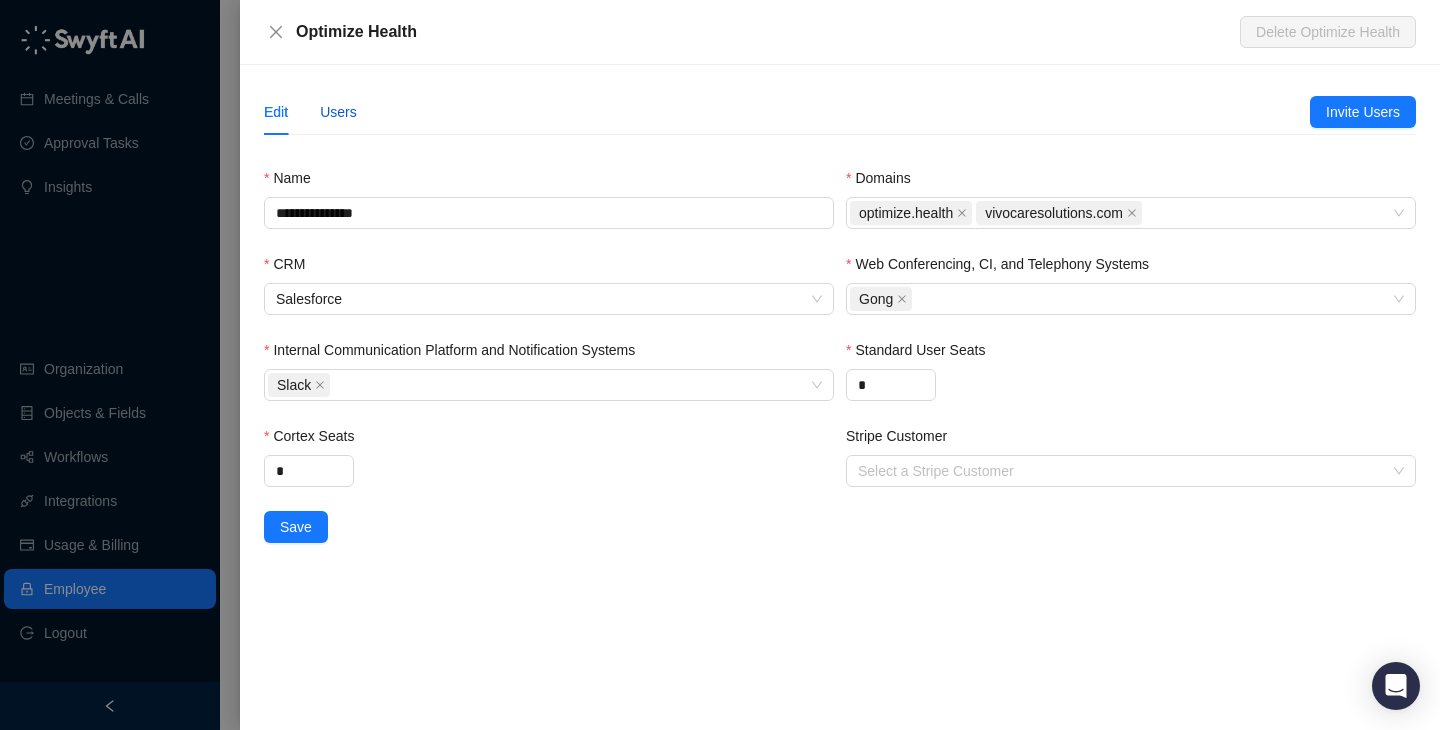 click on "Users" at bounding box center (338, 112) 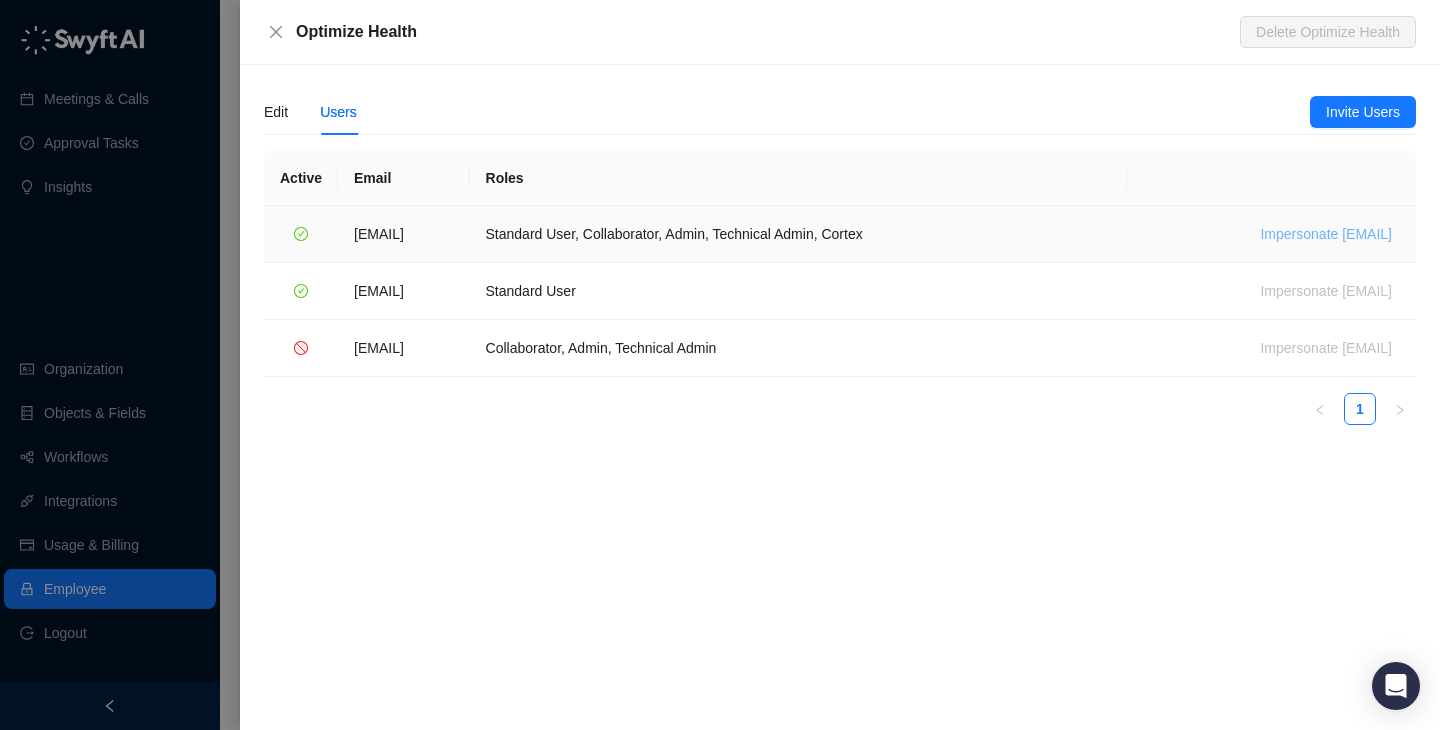 click on "Impersonate [EMAIL]" at bounding box center (1326, 234) 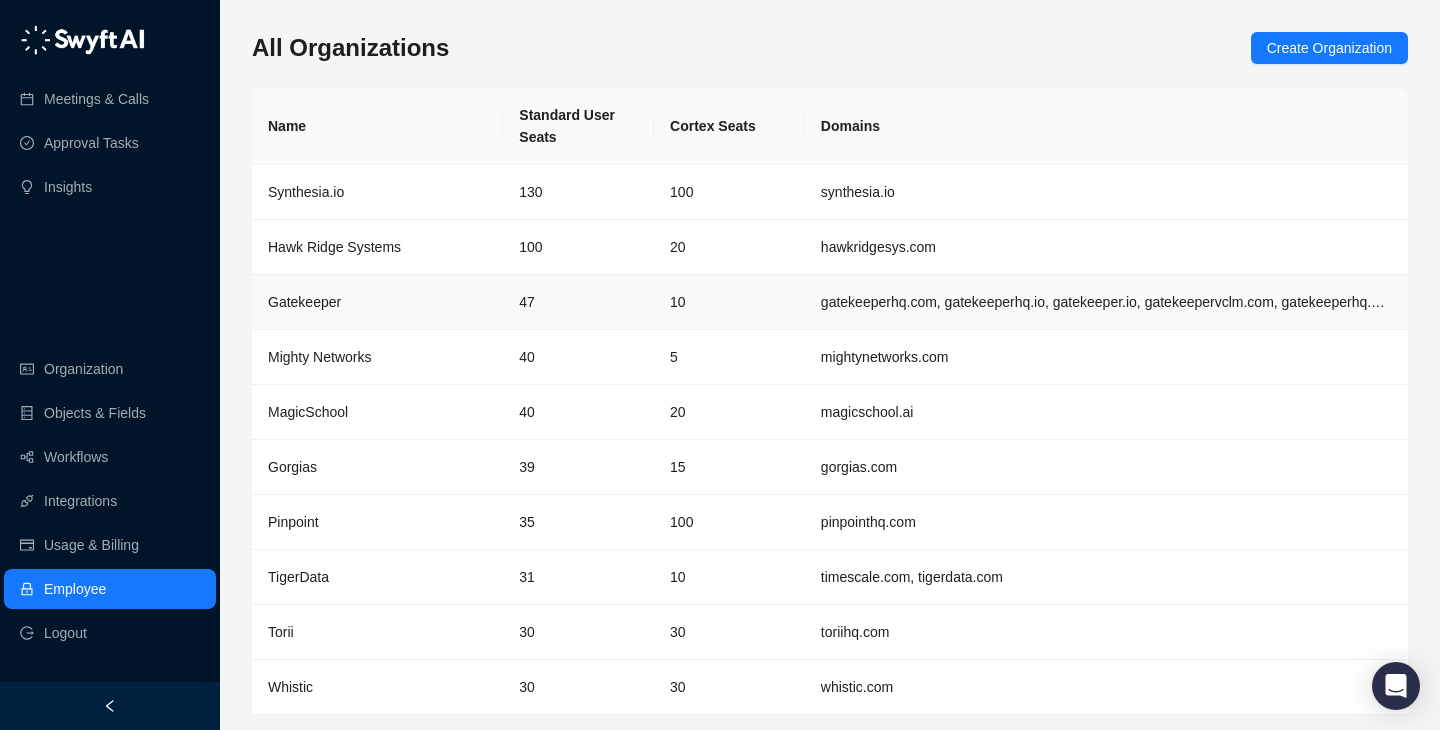scroll, scrollTop: 65, scrollLeft: 0, axis: vertical 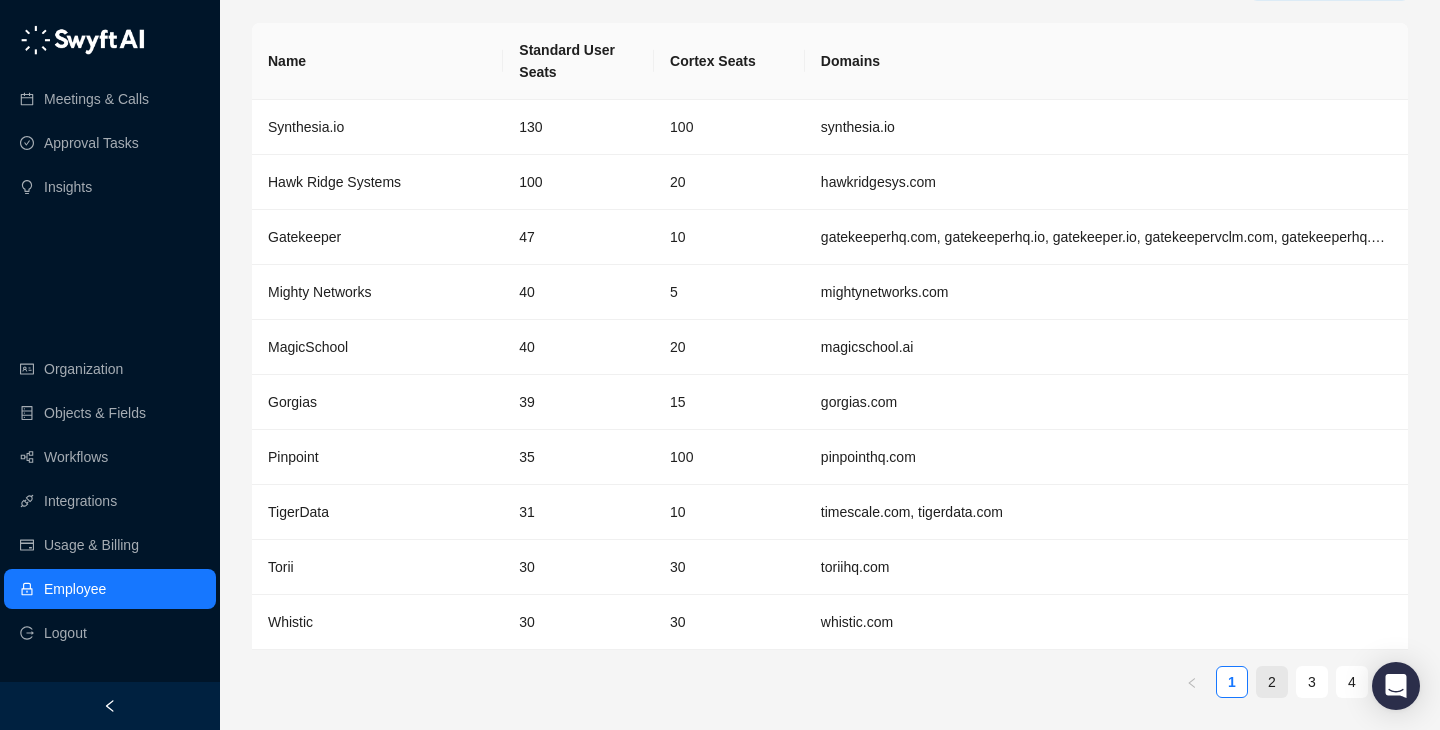 click on "2" at bounding box center [1272, 682] 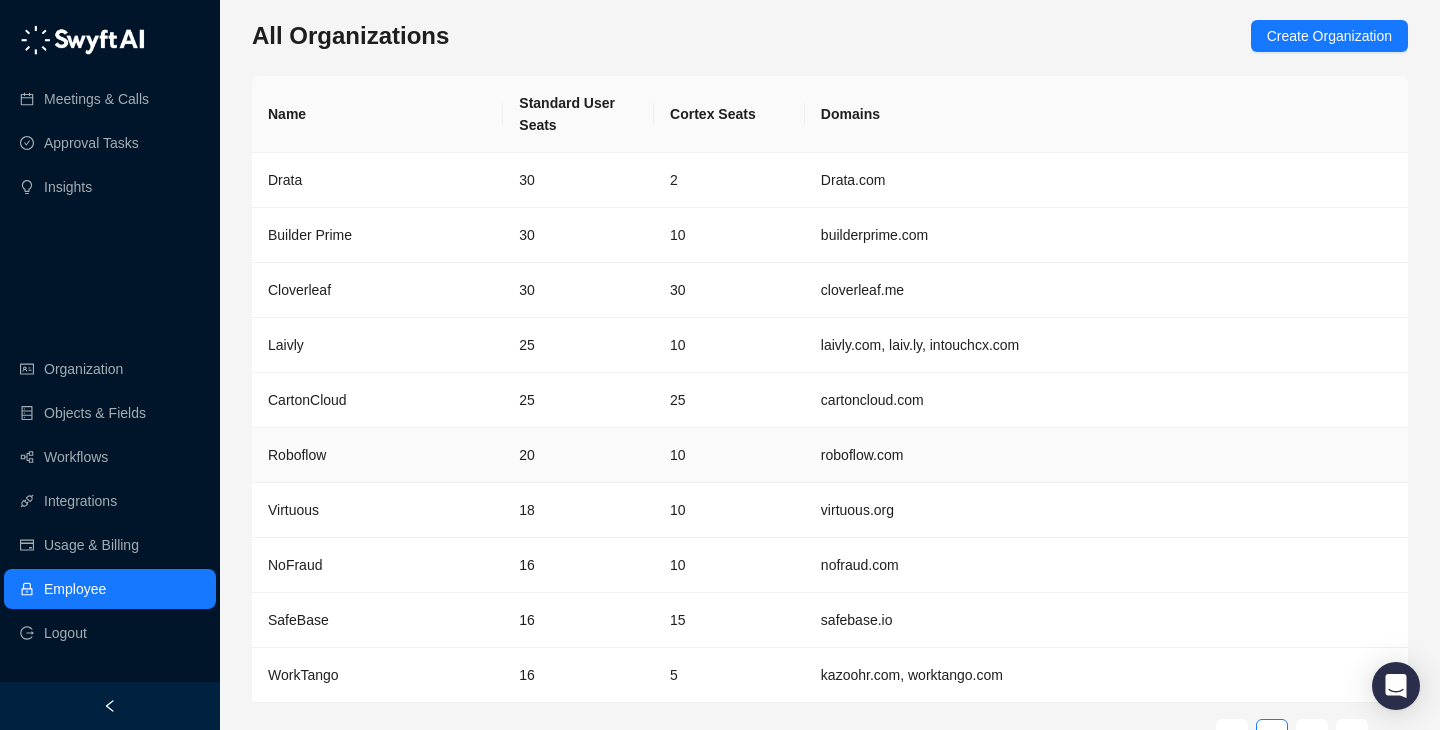 scroll, scrollTop: 65, scrollLeft: 0, axis: vertical 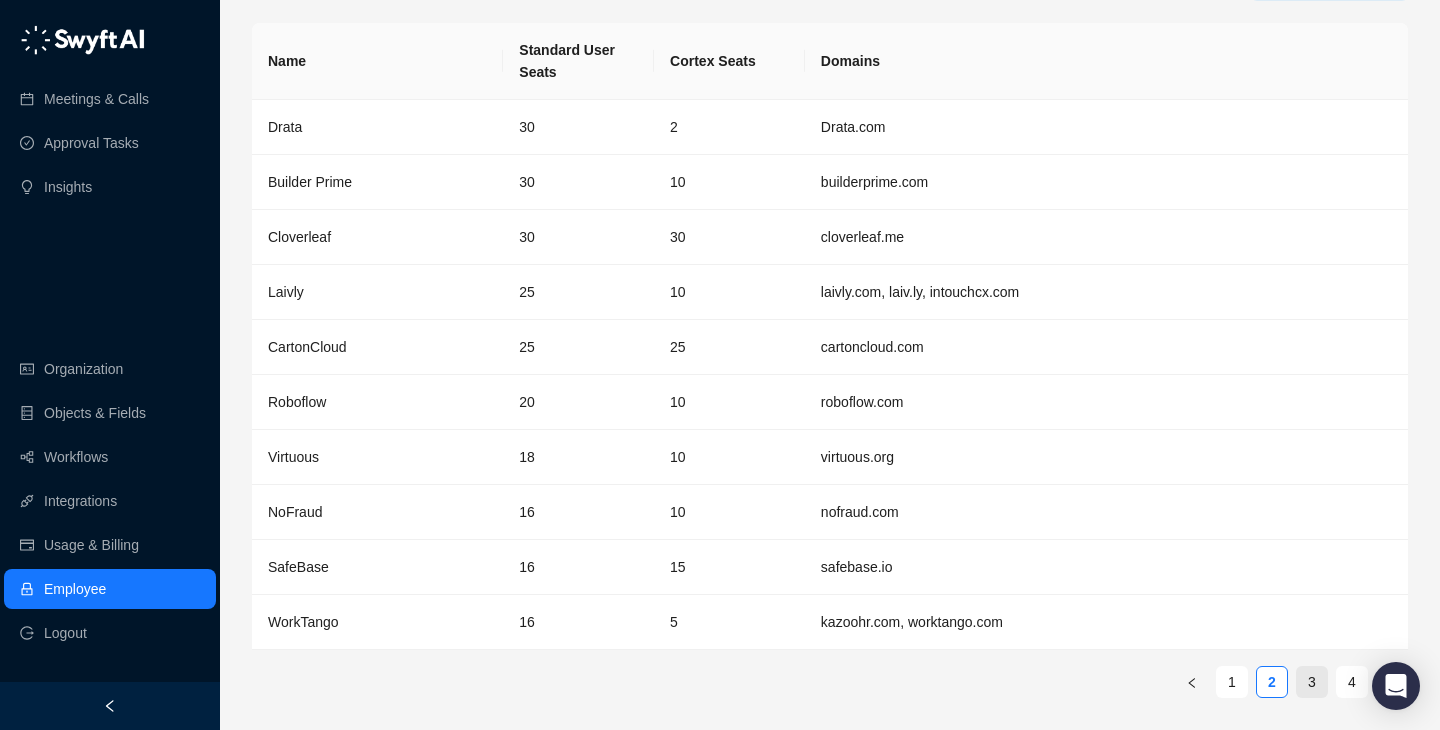 click on "3" at bounding box center (1312, 682) 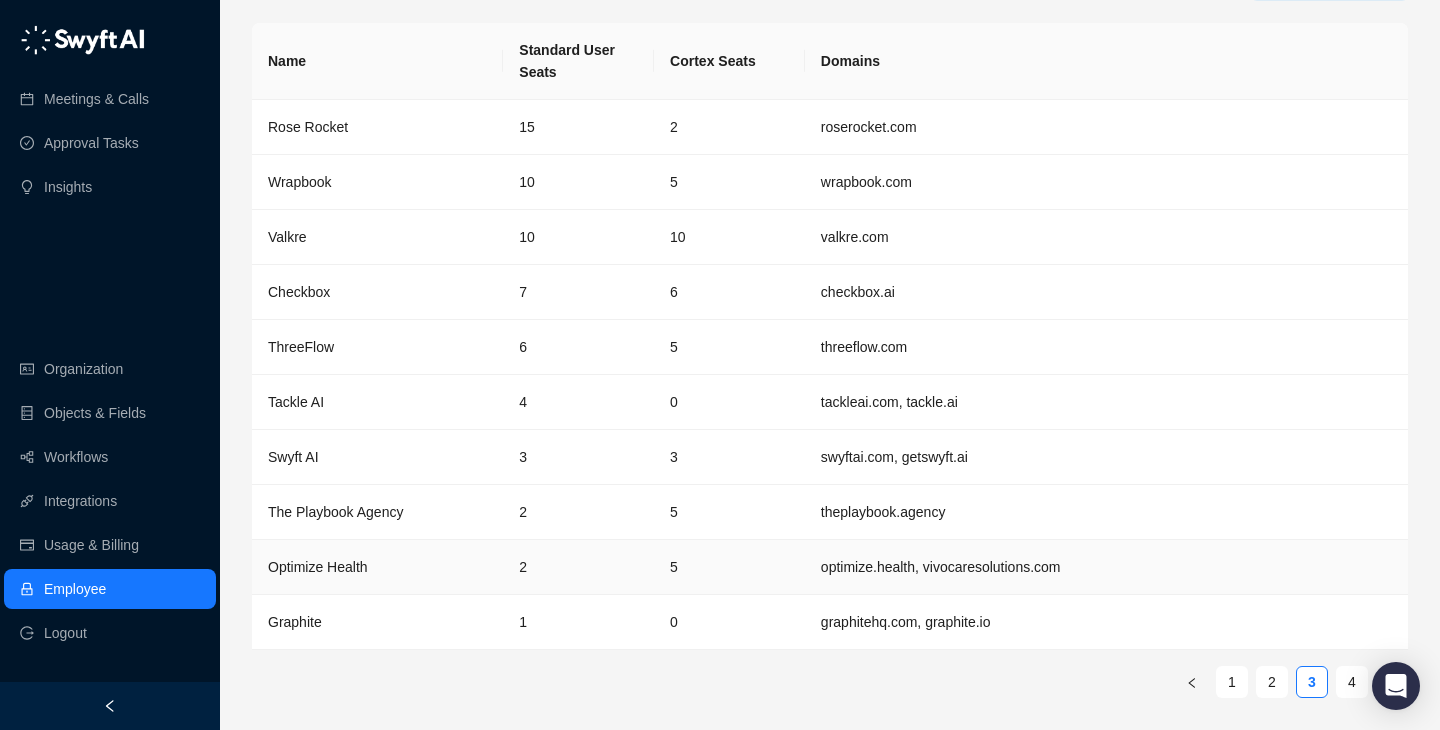 click on "2" at bounding box center (578, 567) 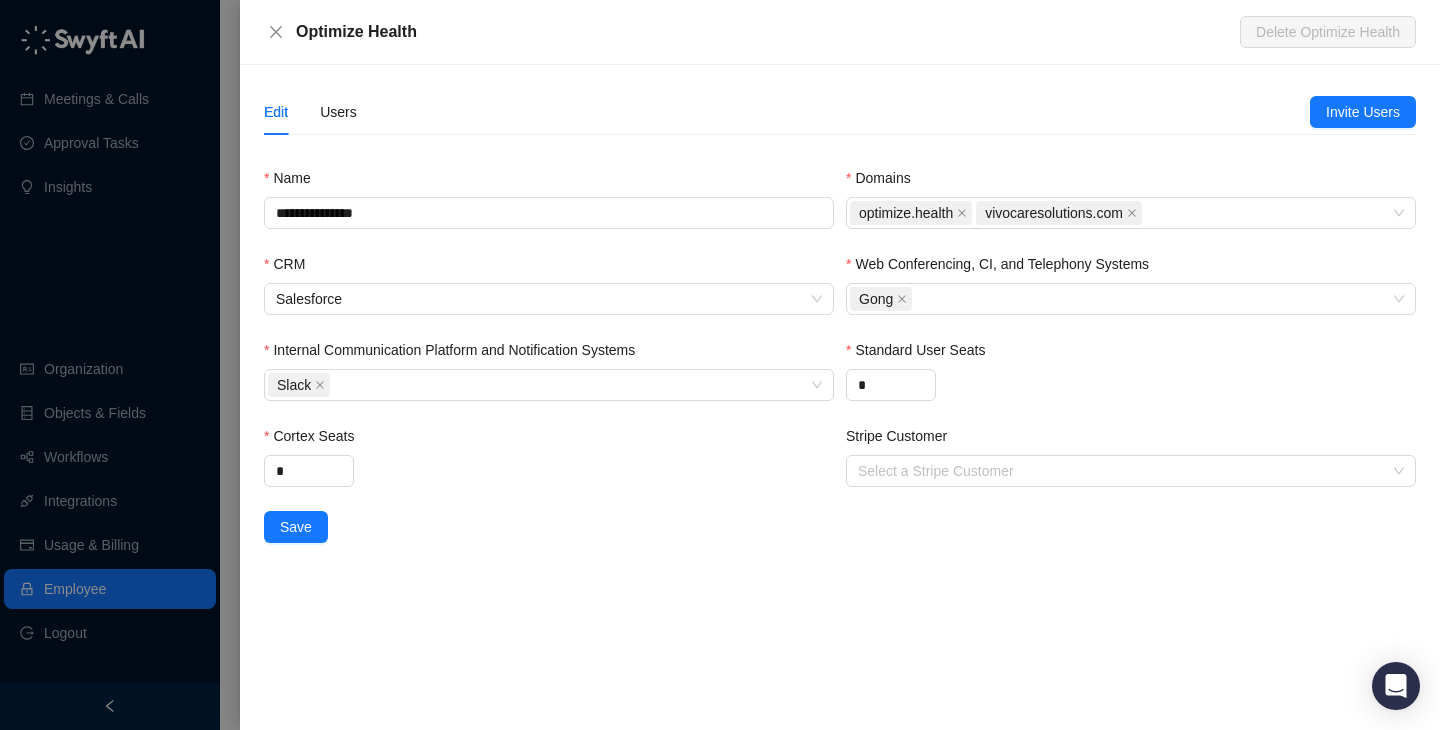 click on "Edit Users" at bounding box center (787, 112) 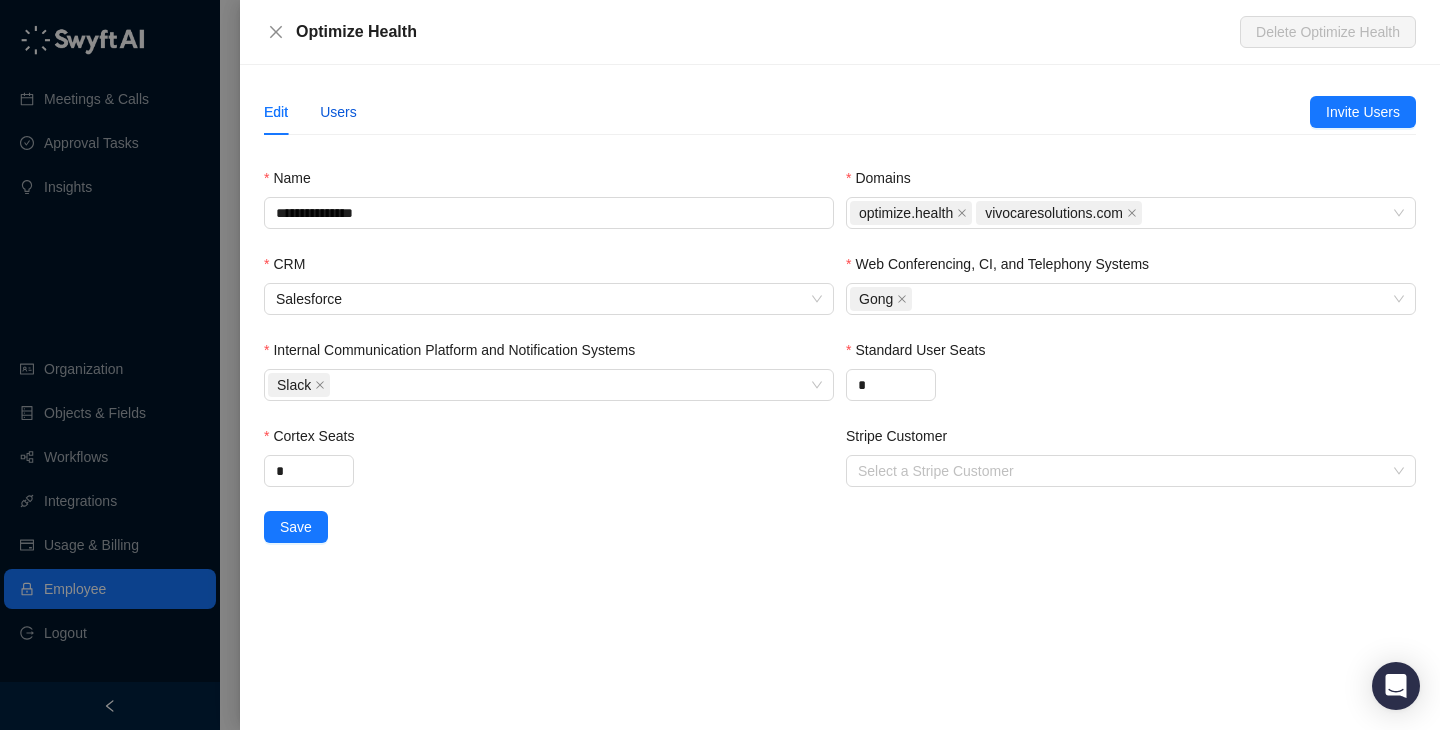 click on "Users" at bounding box center (338, 112) 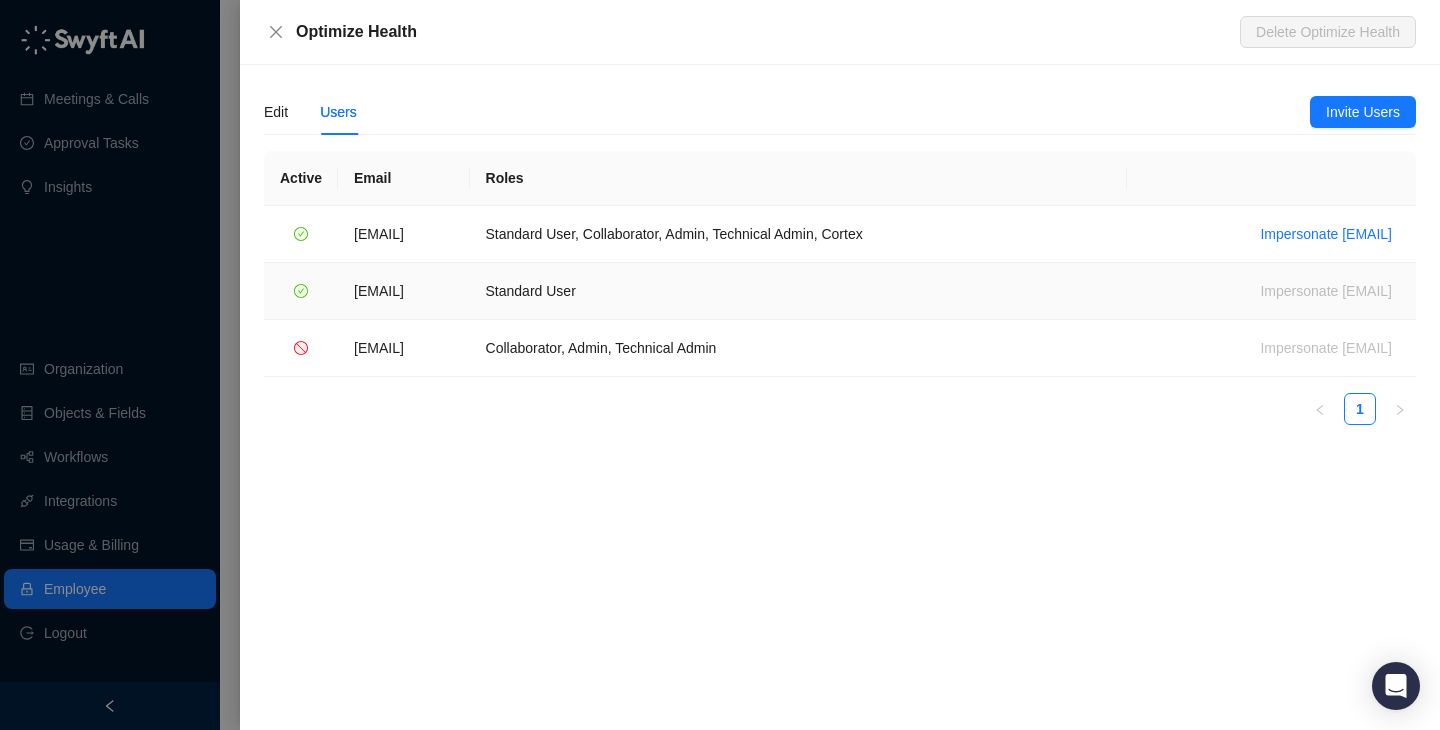 click on "Standard User" at bounding box center (799, 291) 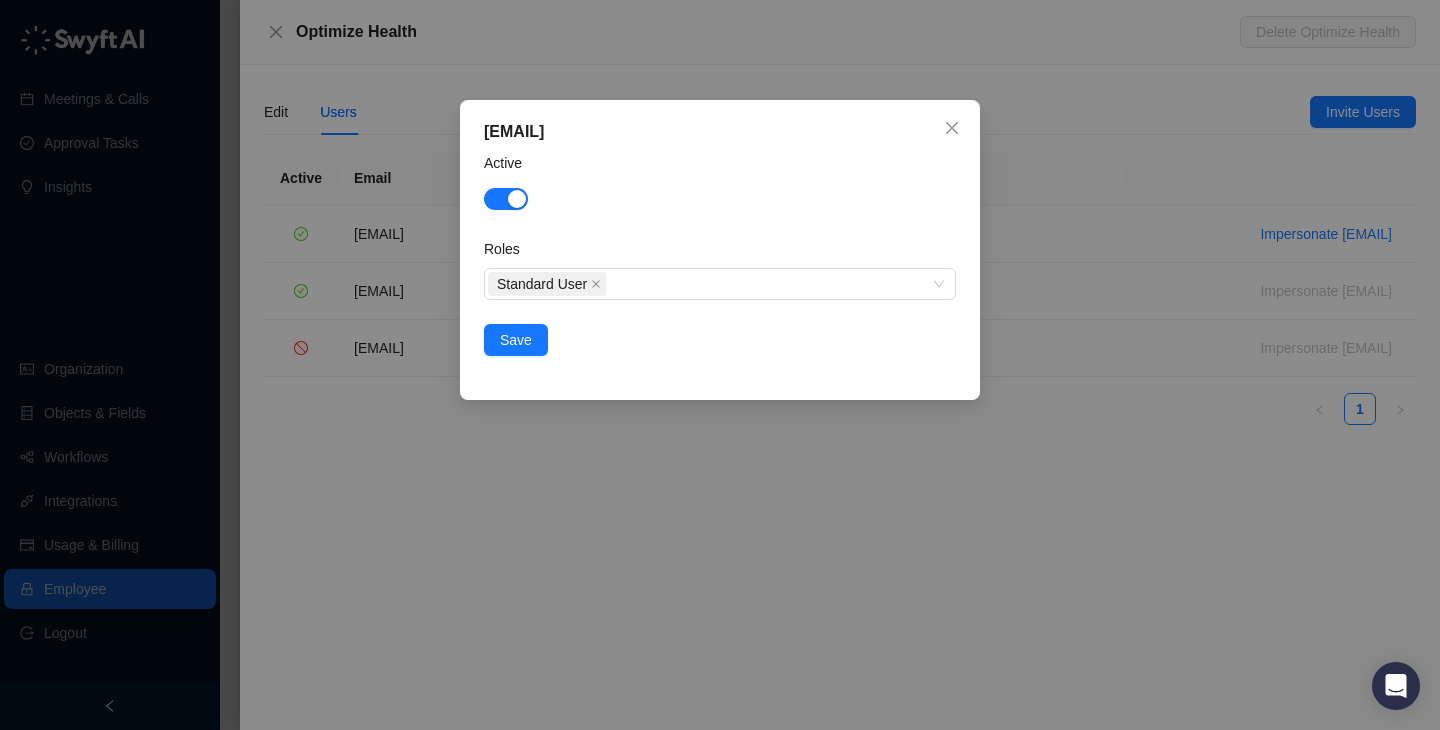 click on "Save" at bounding box center (720, 340) 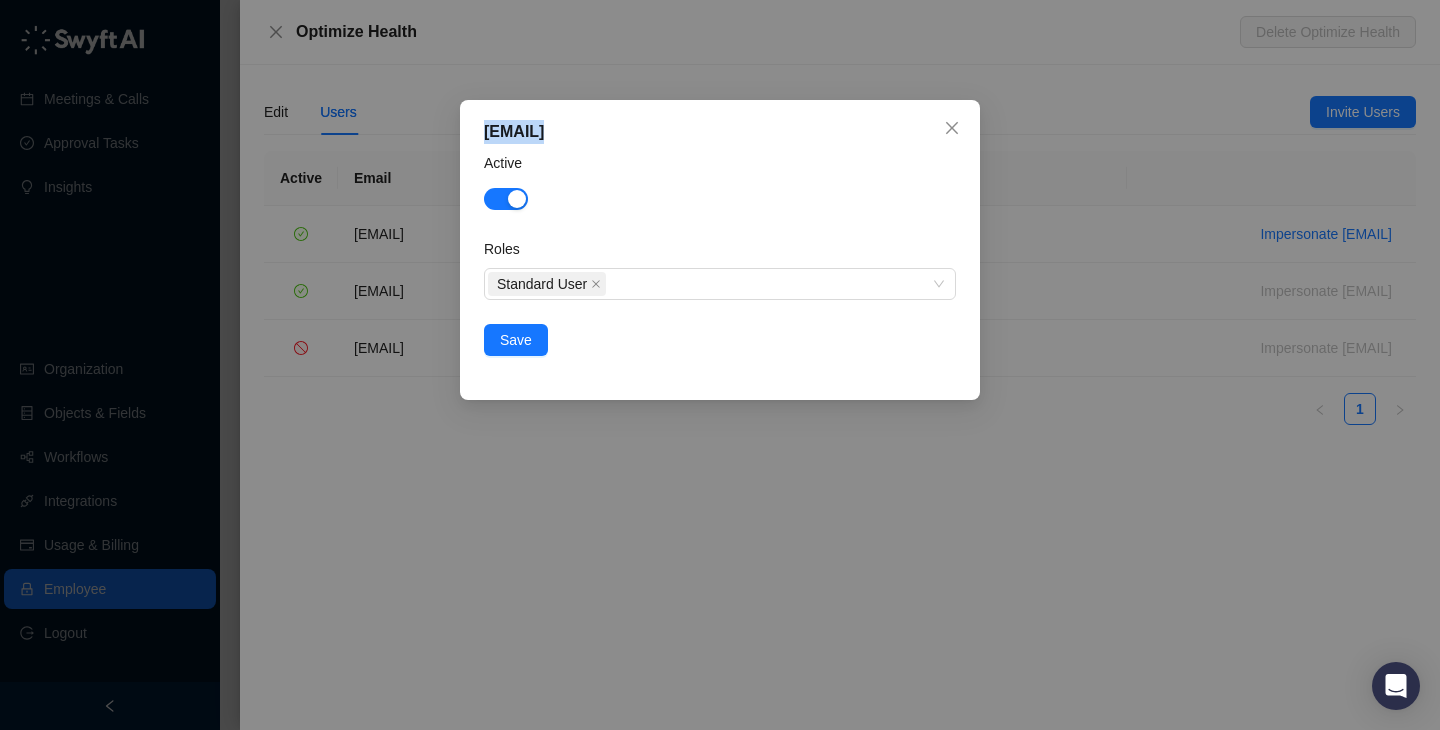 click on "[EMAIL]" at bounding box center (720, 132) 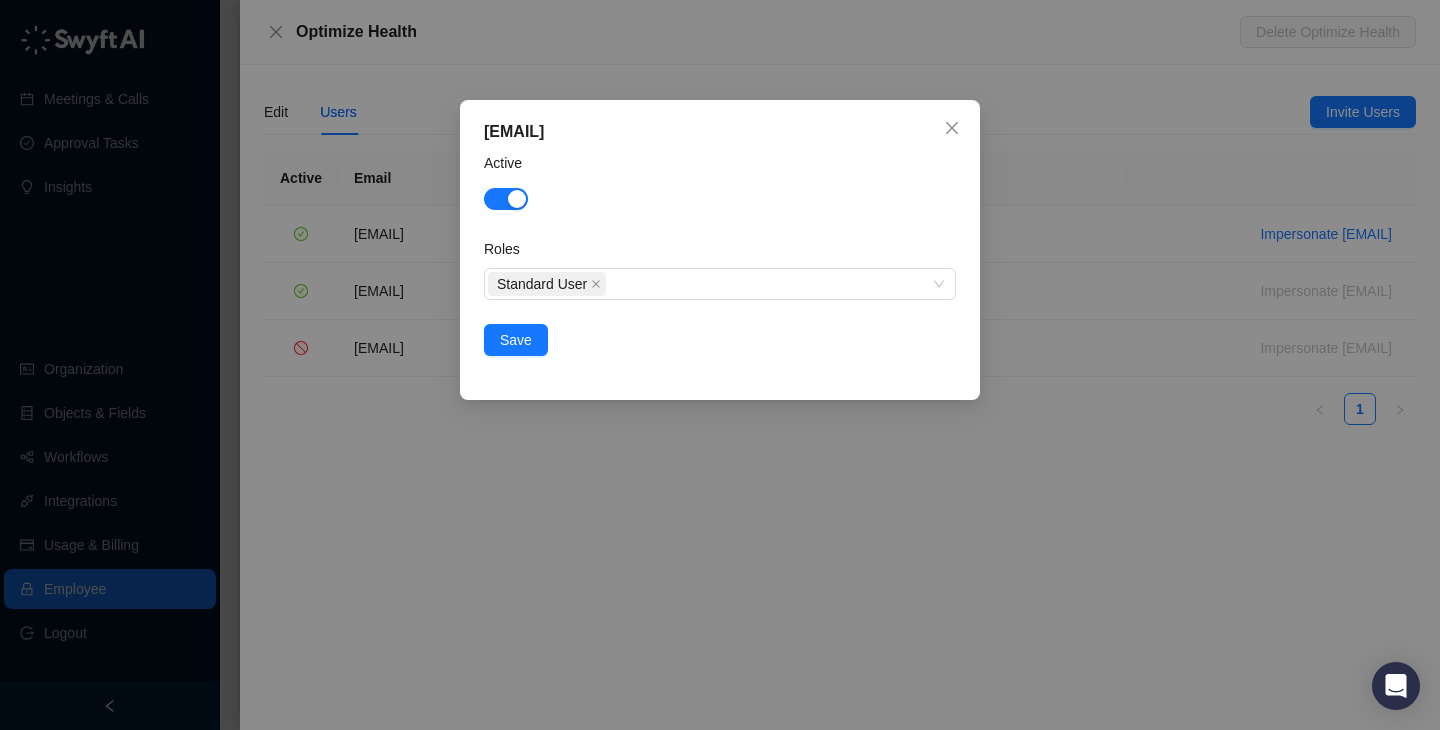 click on "[EMAIL]" at bounding box center [720, 132] 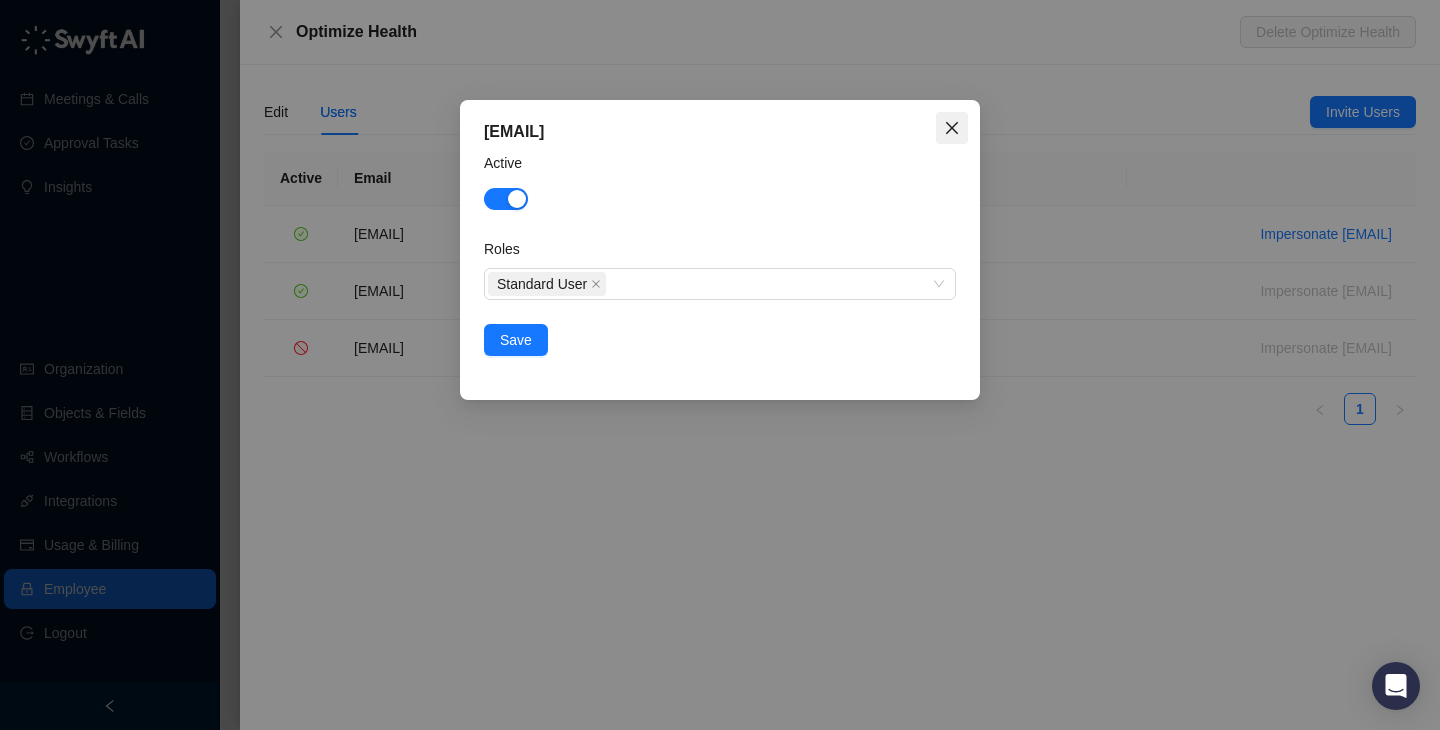 click 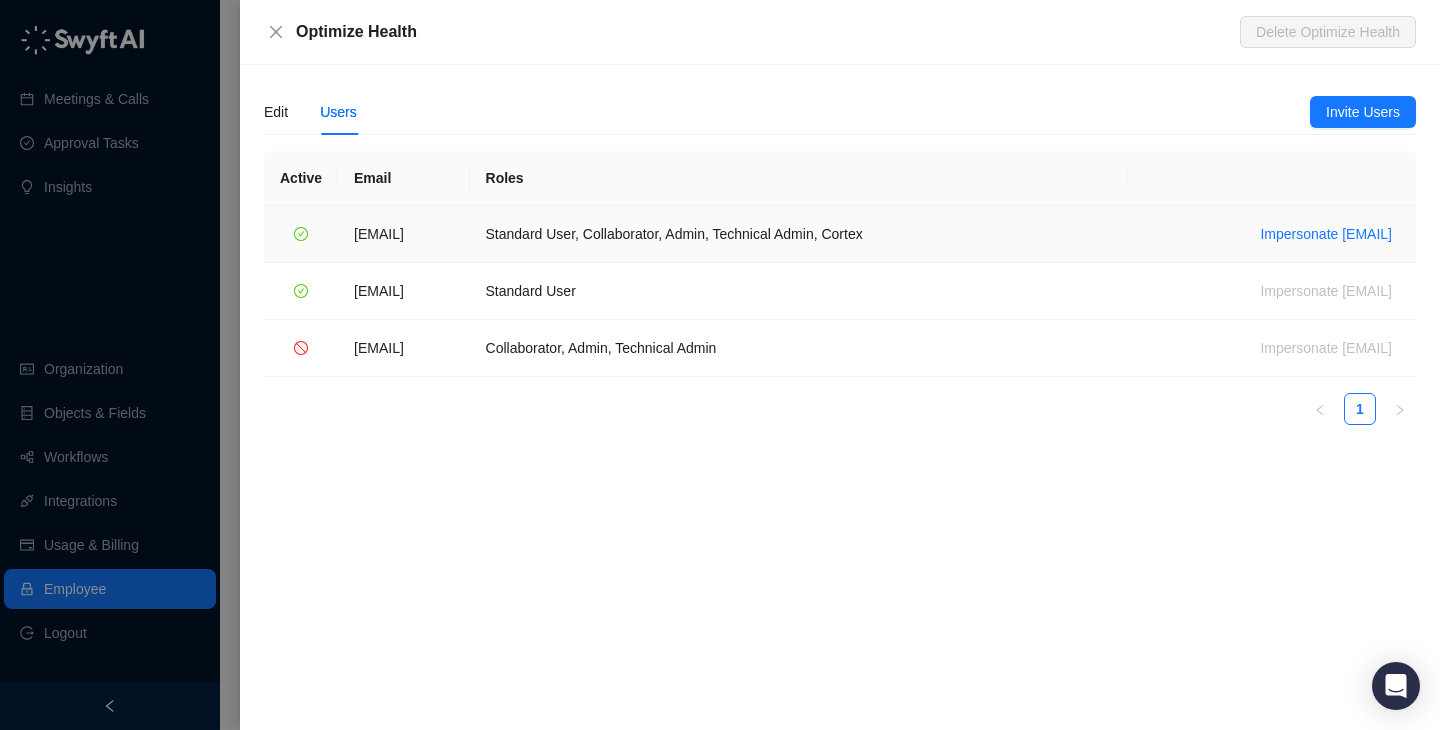 click on "[EMAIL]" at bounding box center [404, 234] 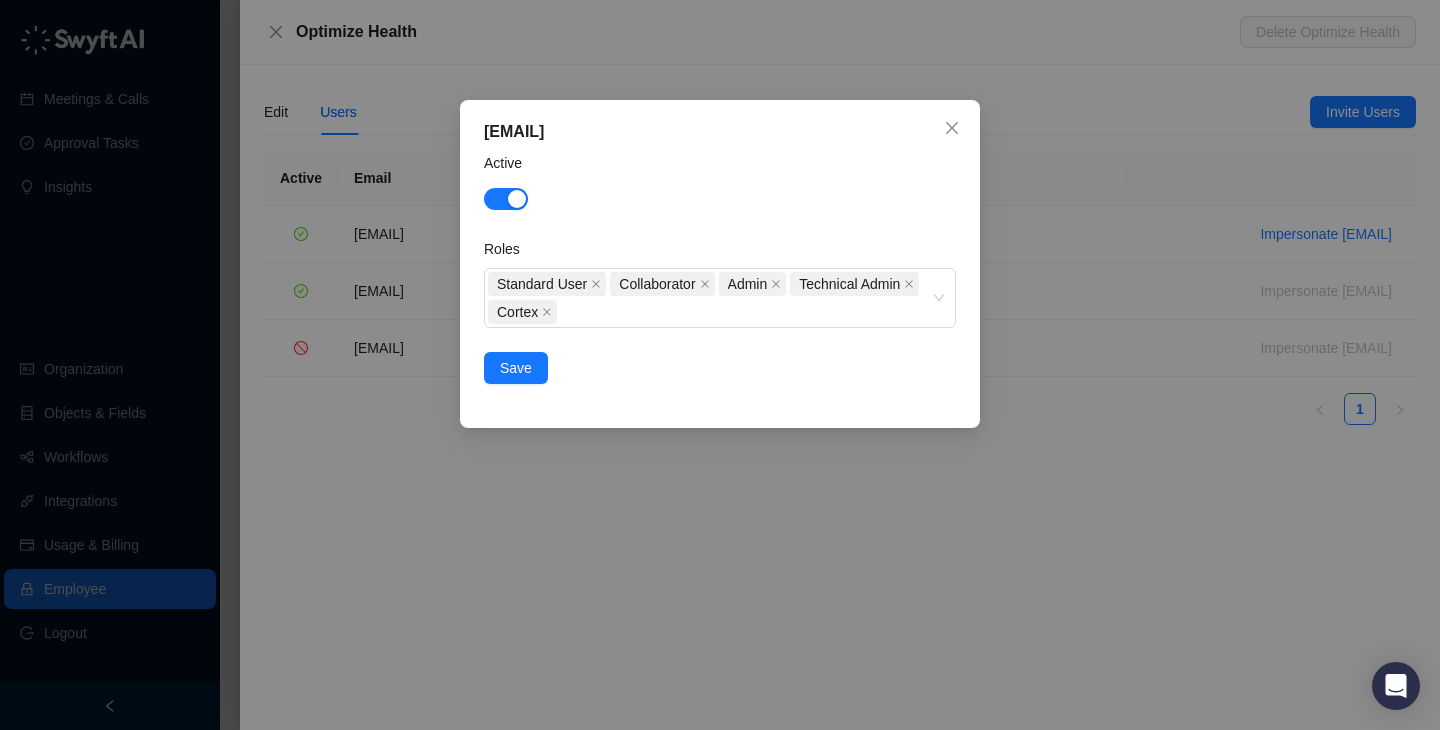click on "[EMAIL]" at bounding box center [720, 132] 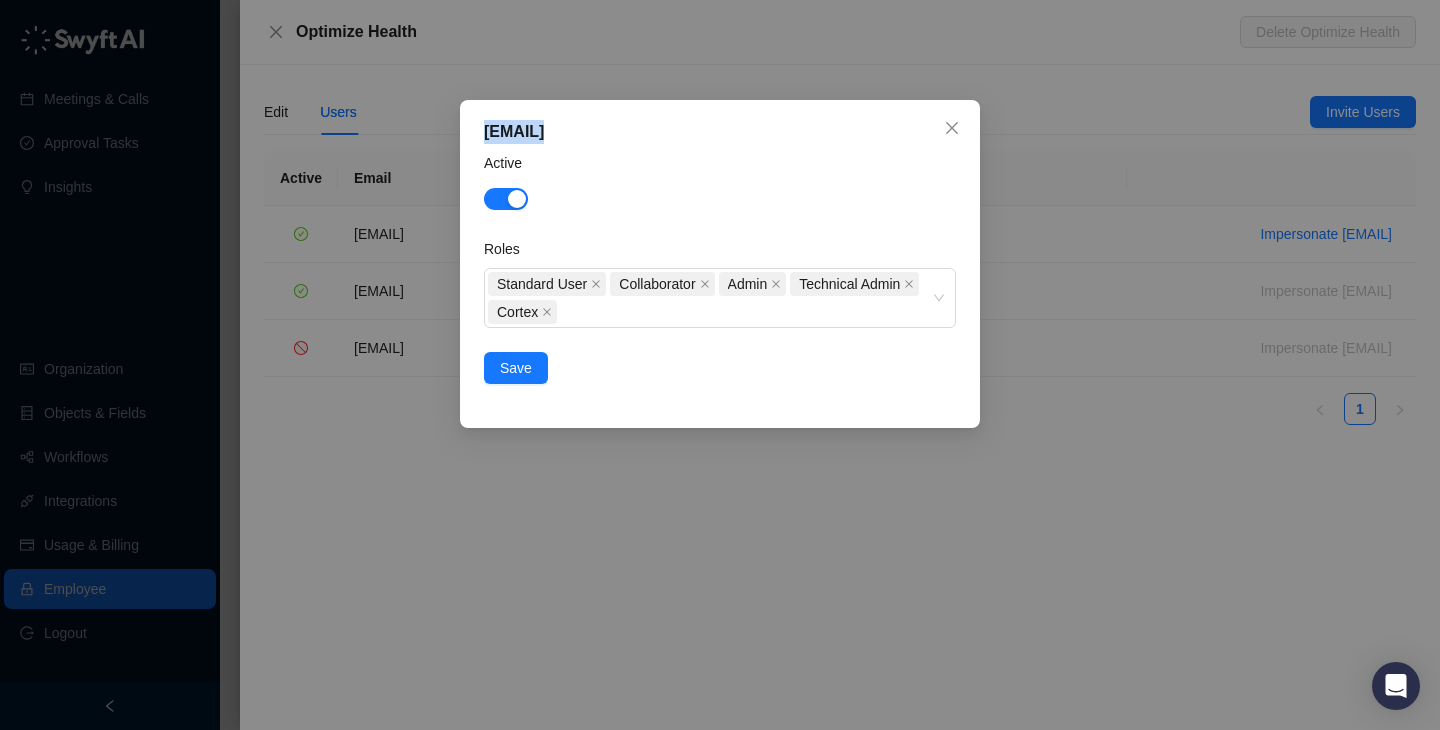 click on "[EMAIL]" at bounding box center [720, 132] 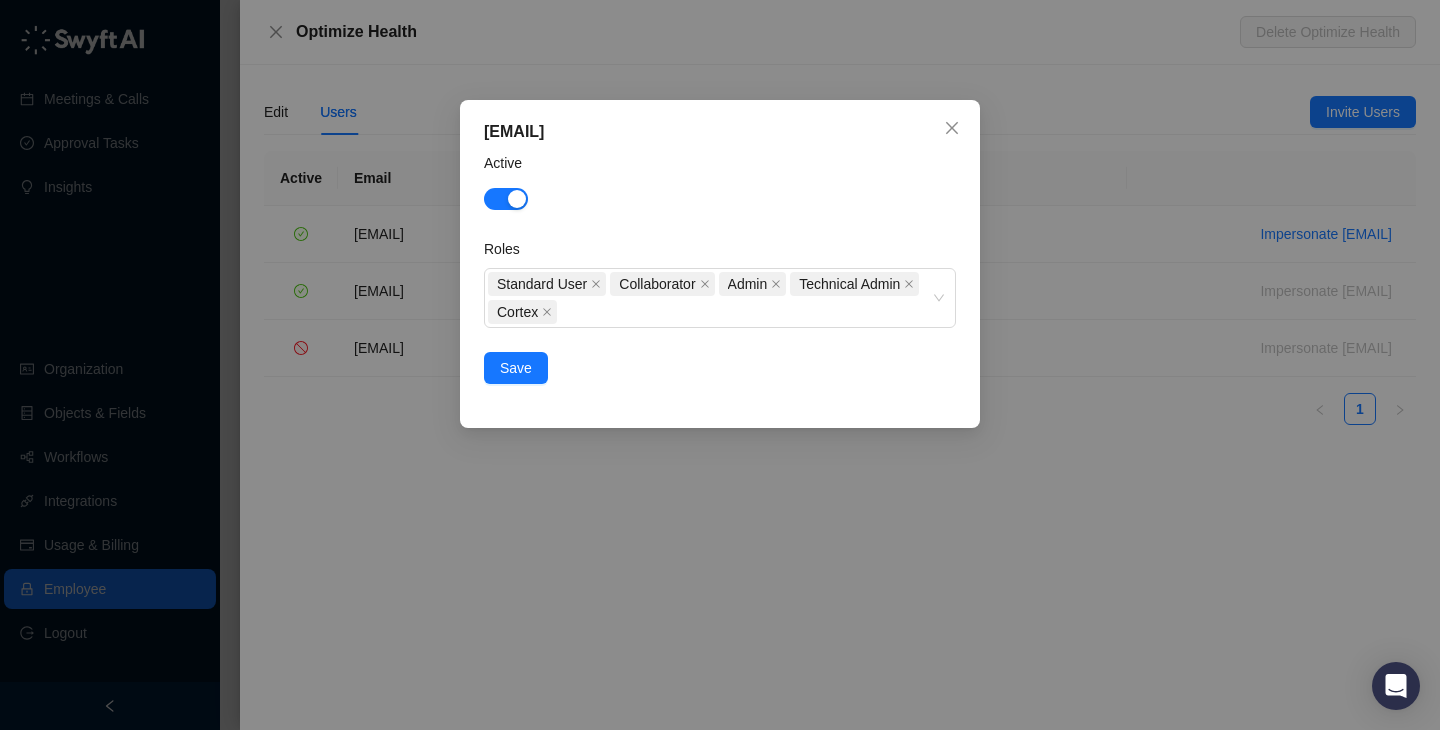 click on "Active" at bounding box center [720, 167] 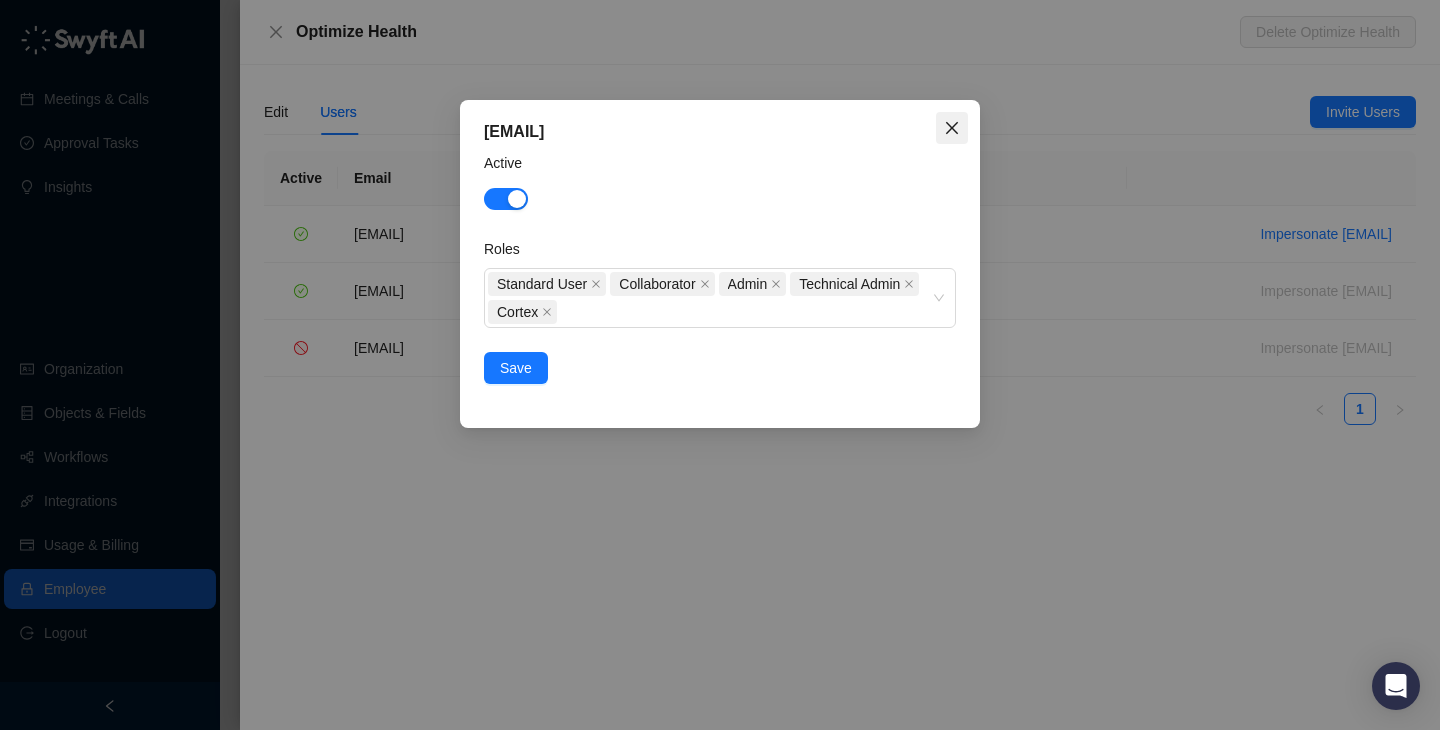 click at bounding box center [952, 128] 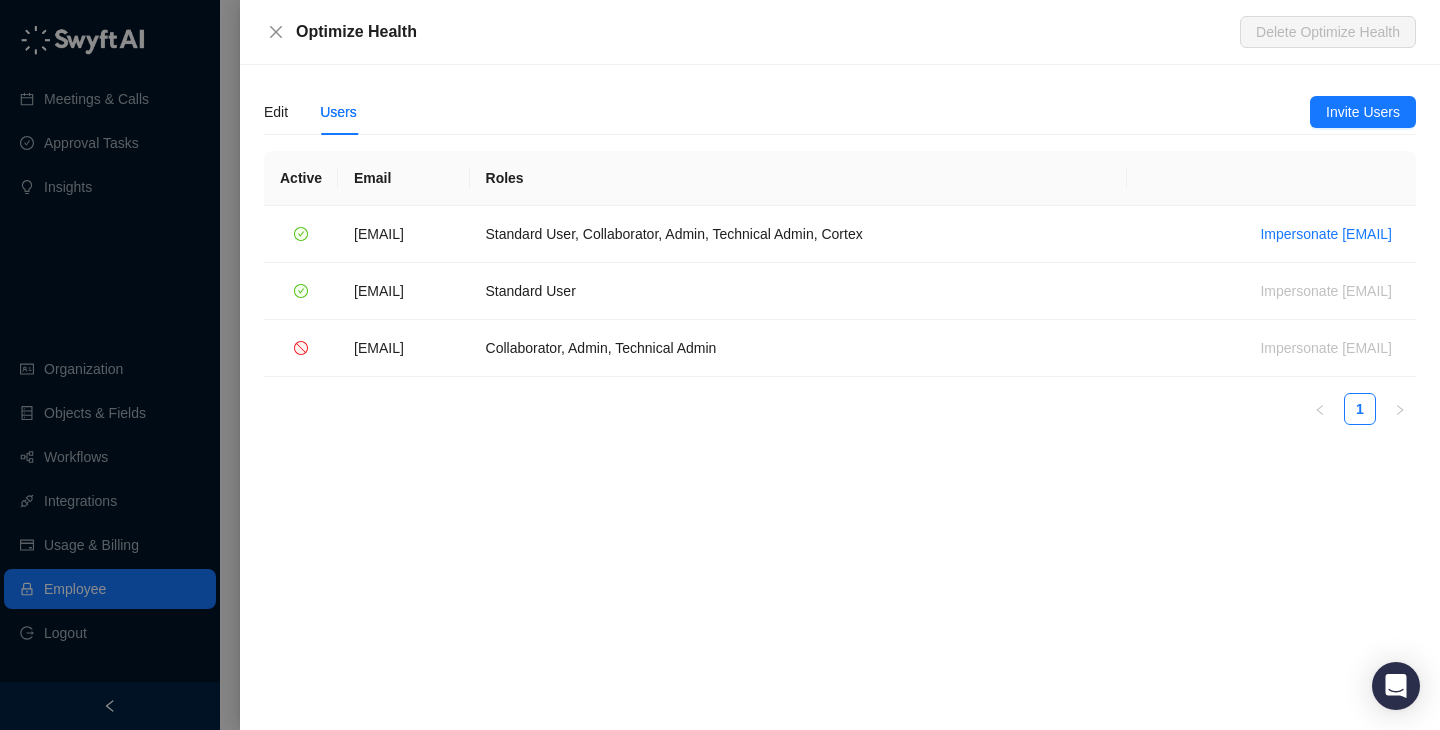 click at bounding box center [720, 365] 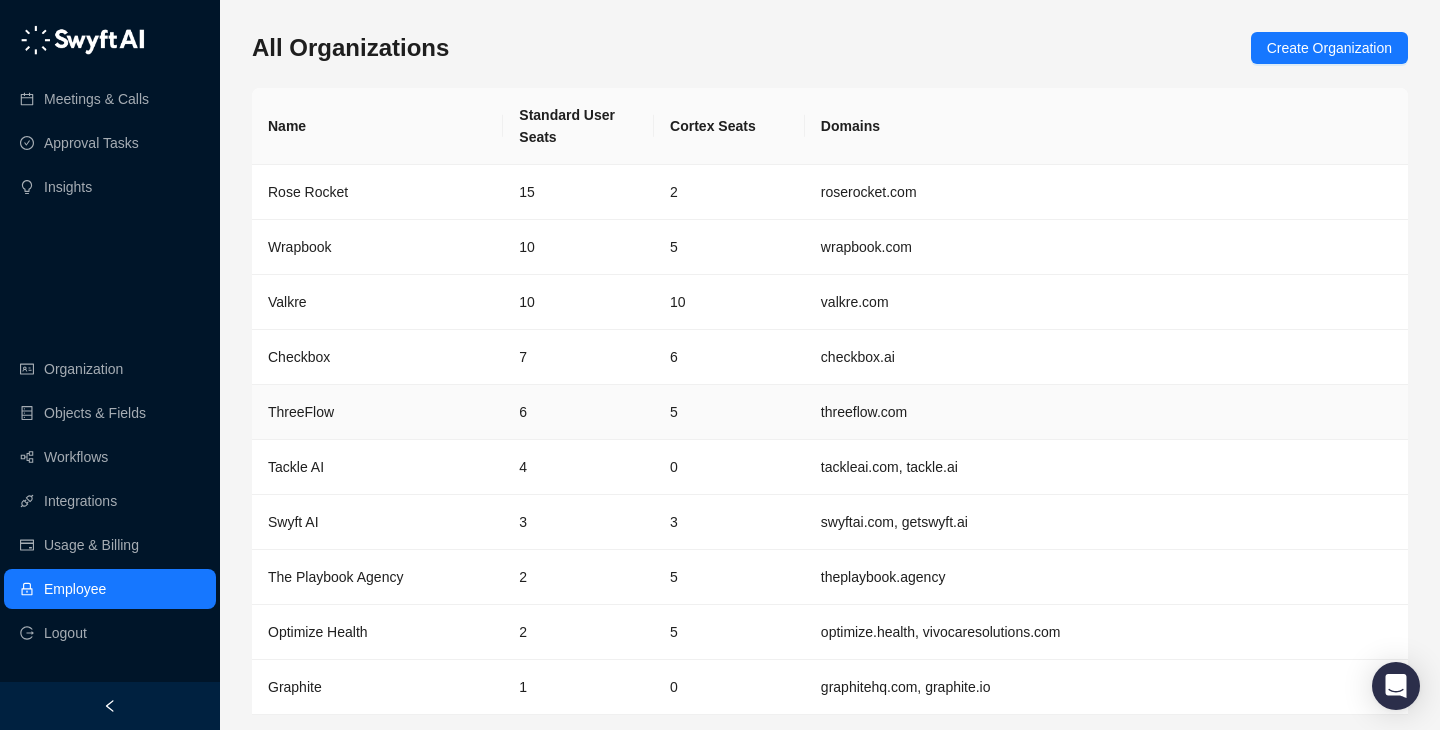 scroll, scrollTop: 65, scrollLeft: 0, axis: vertical 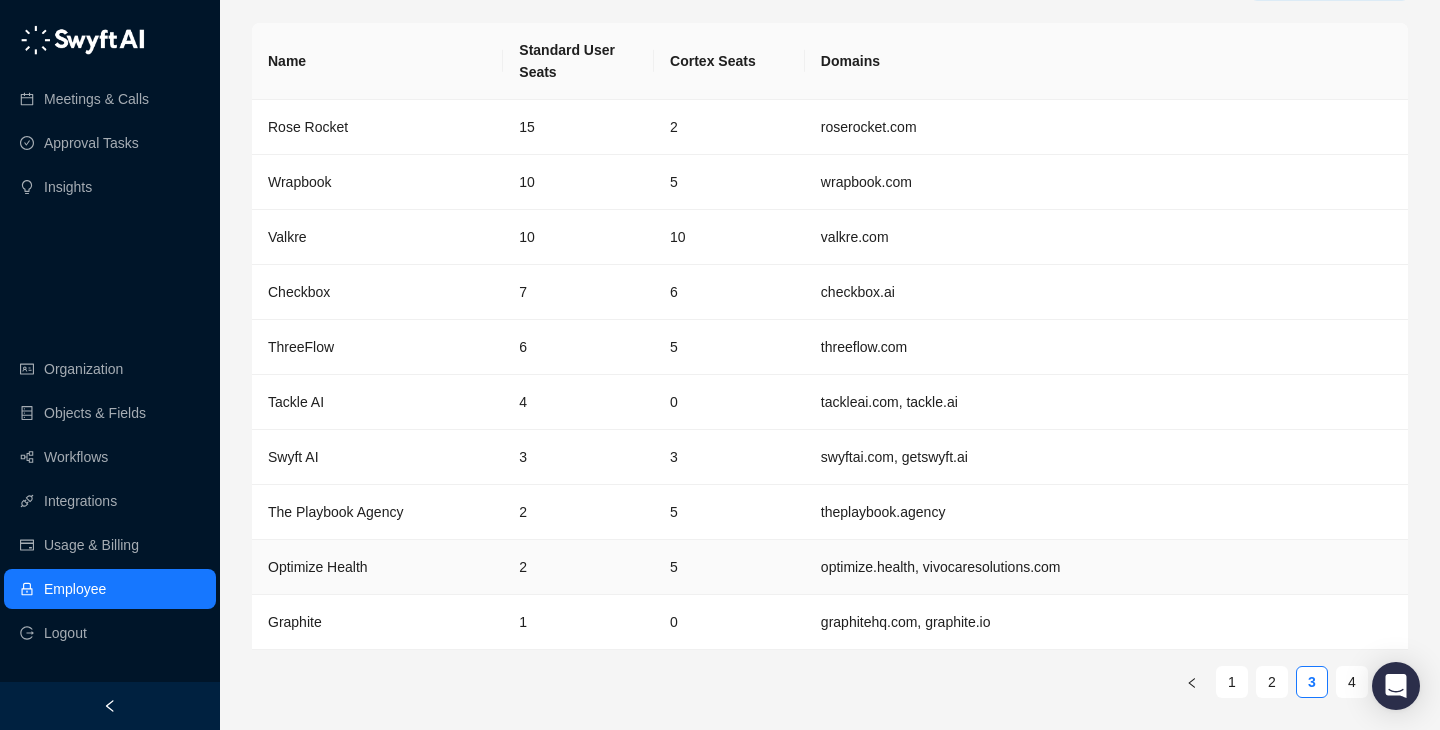 click on "[DOMAIN], [DOMAIN]" at bounding box center [1106, 567] 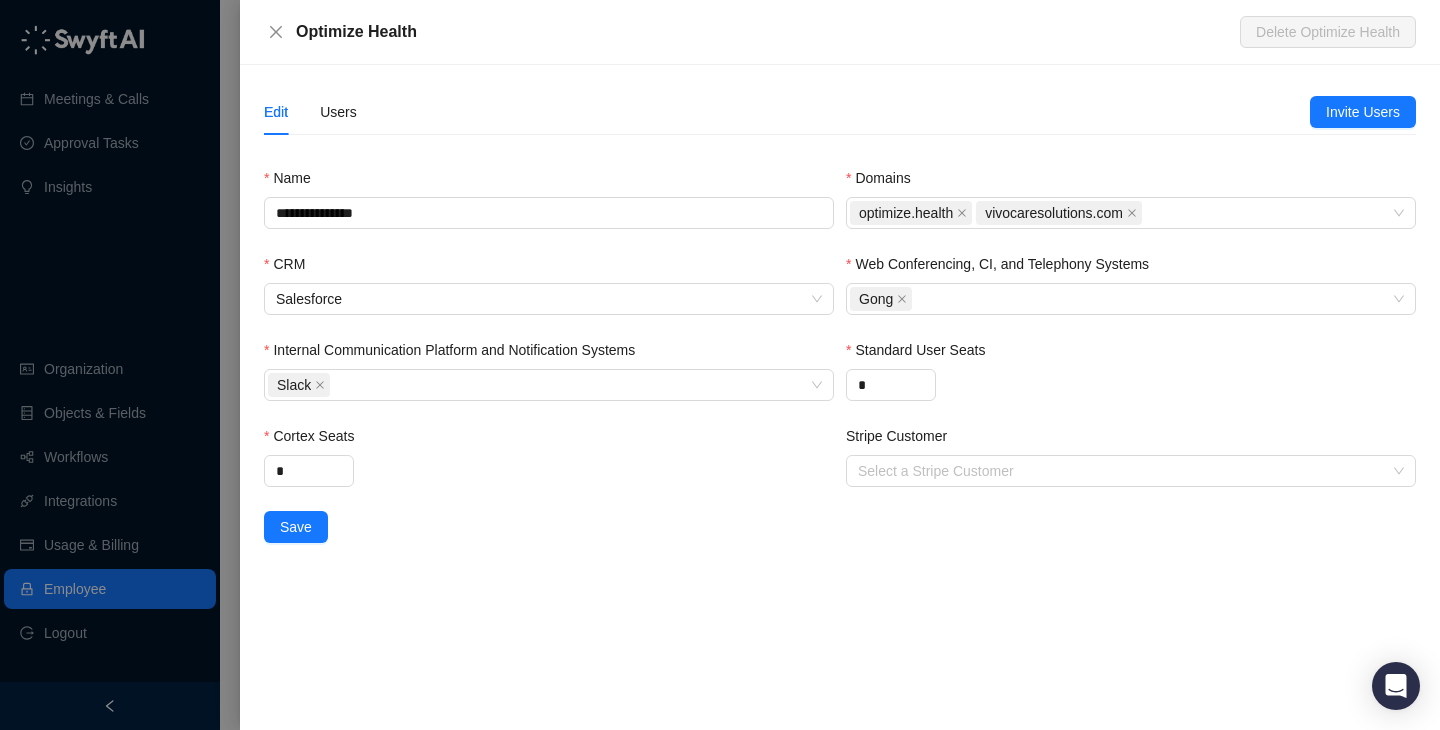 click on "Edit Users" at bounding box center [310, 112] 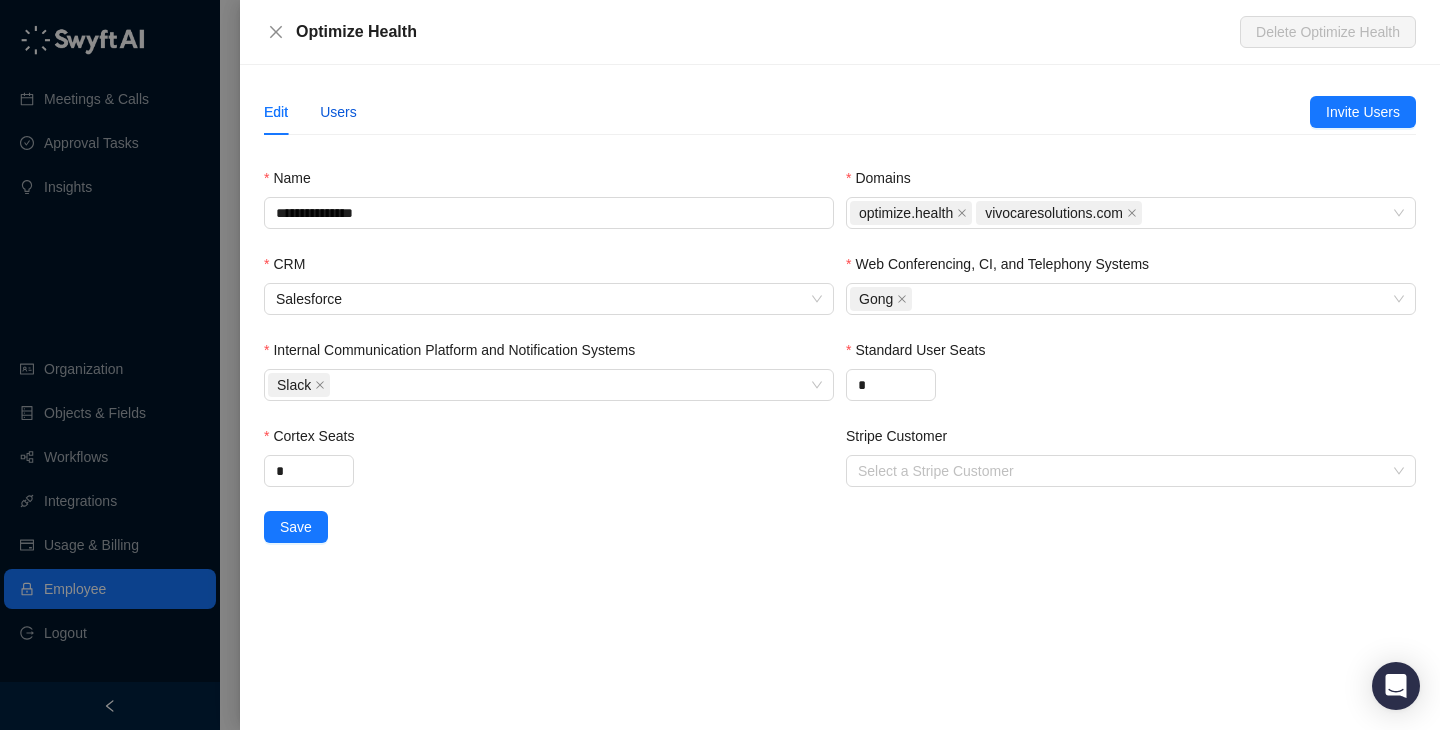 click on "Users" at bounding box center (338, 112) 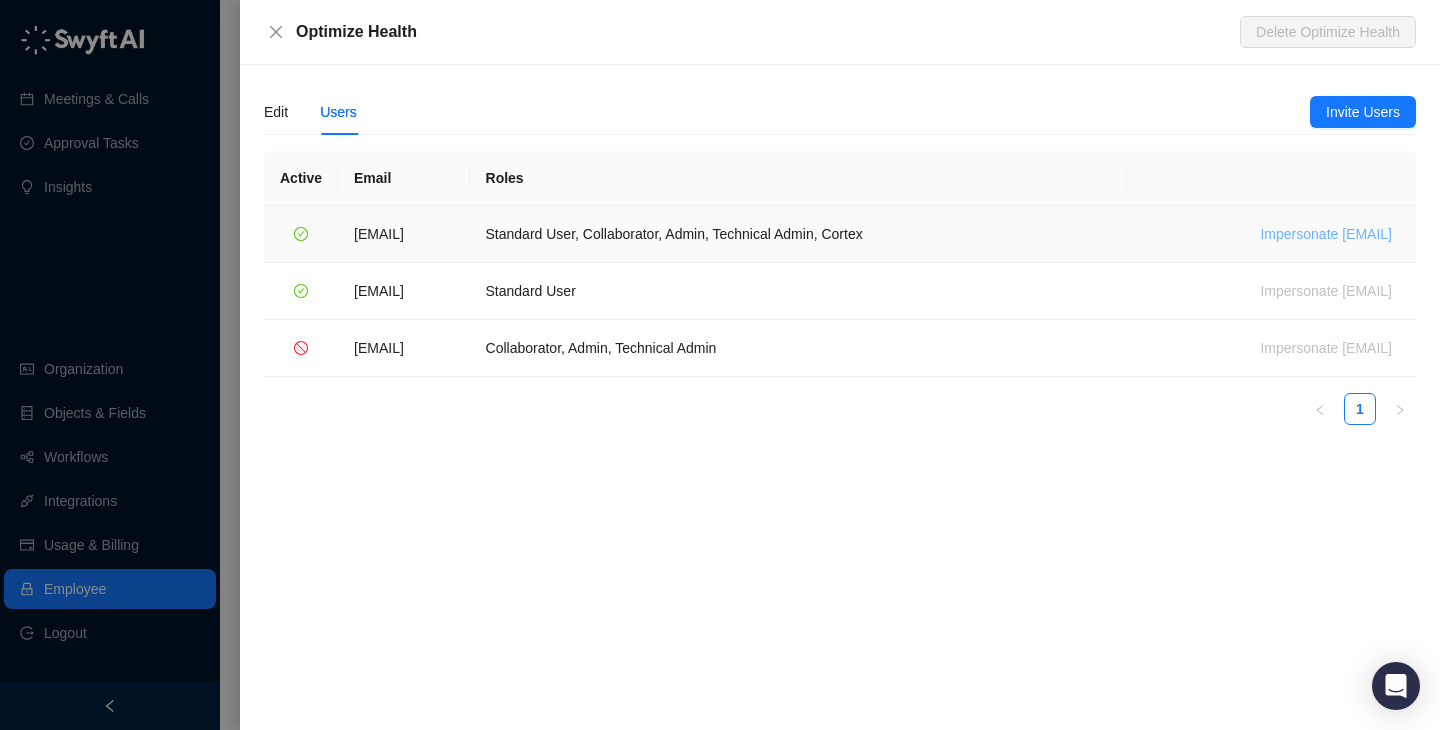 click on "Impersonate [EMAIL]" at bounding box center (1326, 234) 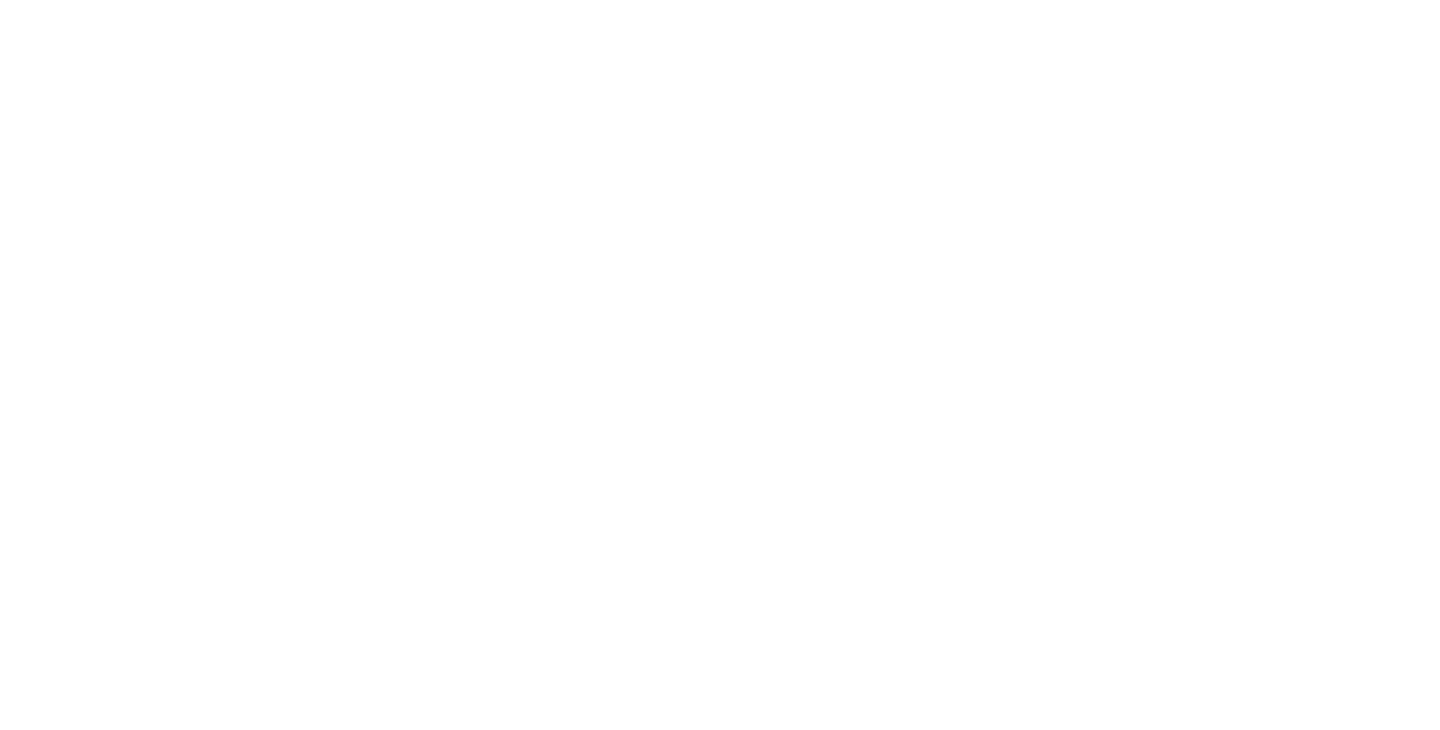 scroll, scrollTop: 0, scrollLeft: 0, axis: both 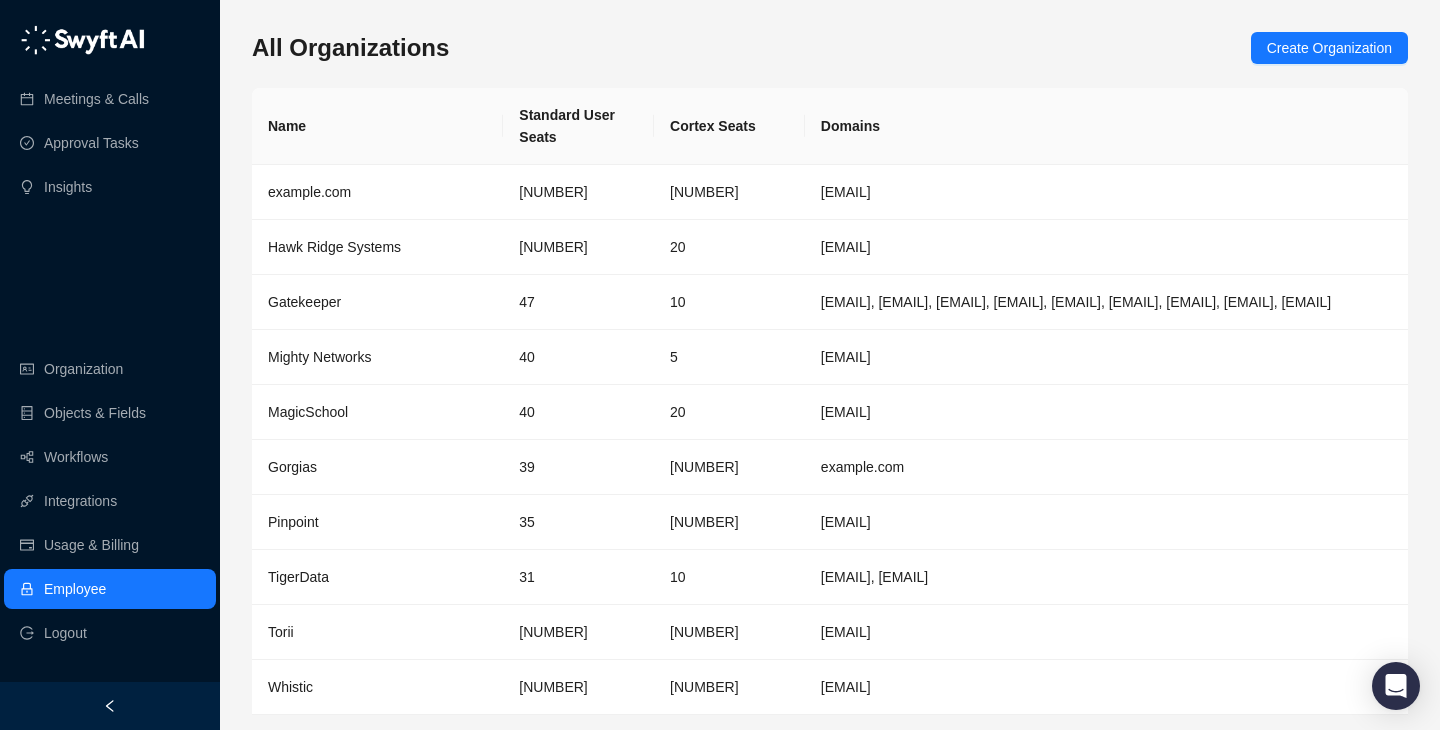 click on "All Organizations Create Organization" at bounding box center (830, 48) 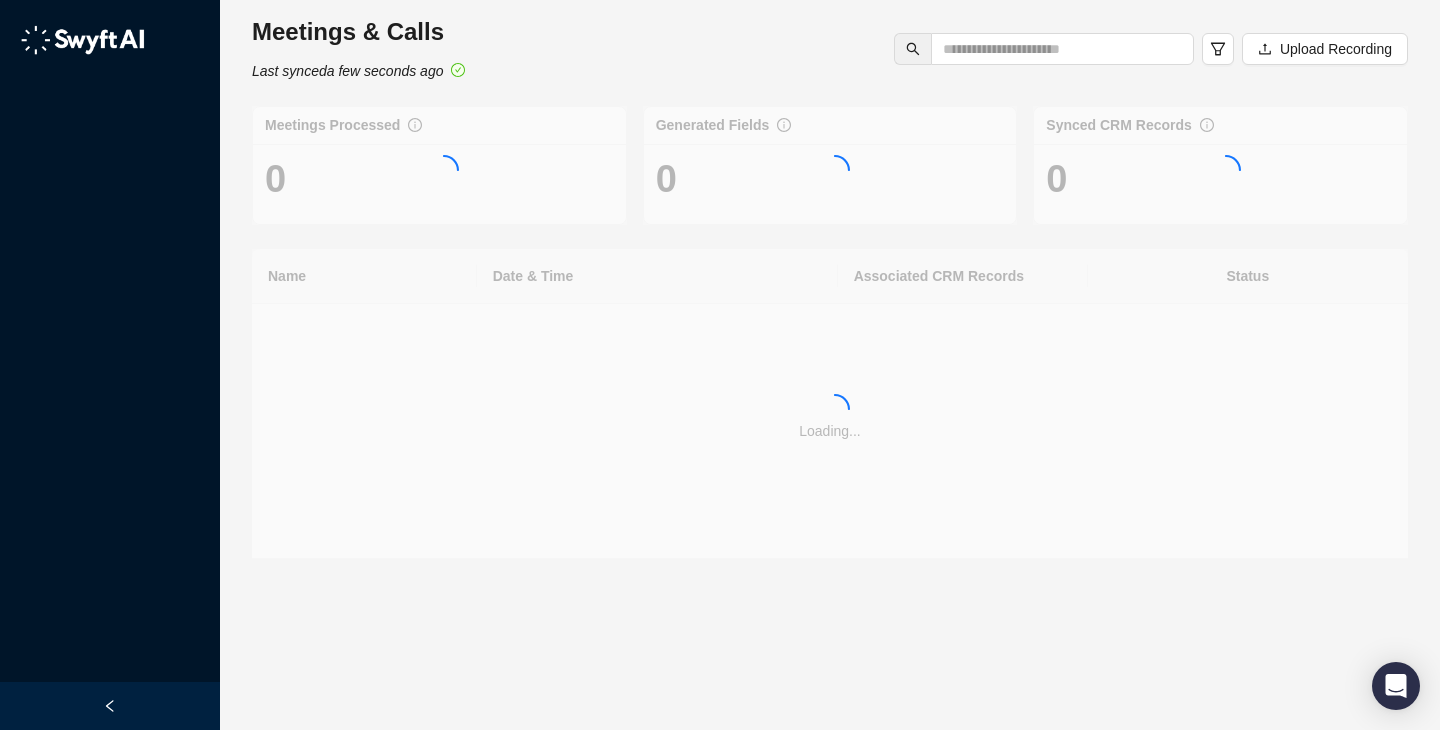scroll, scrollTop: 0, scrollLeft: 0, axis: both 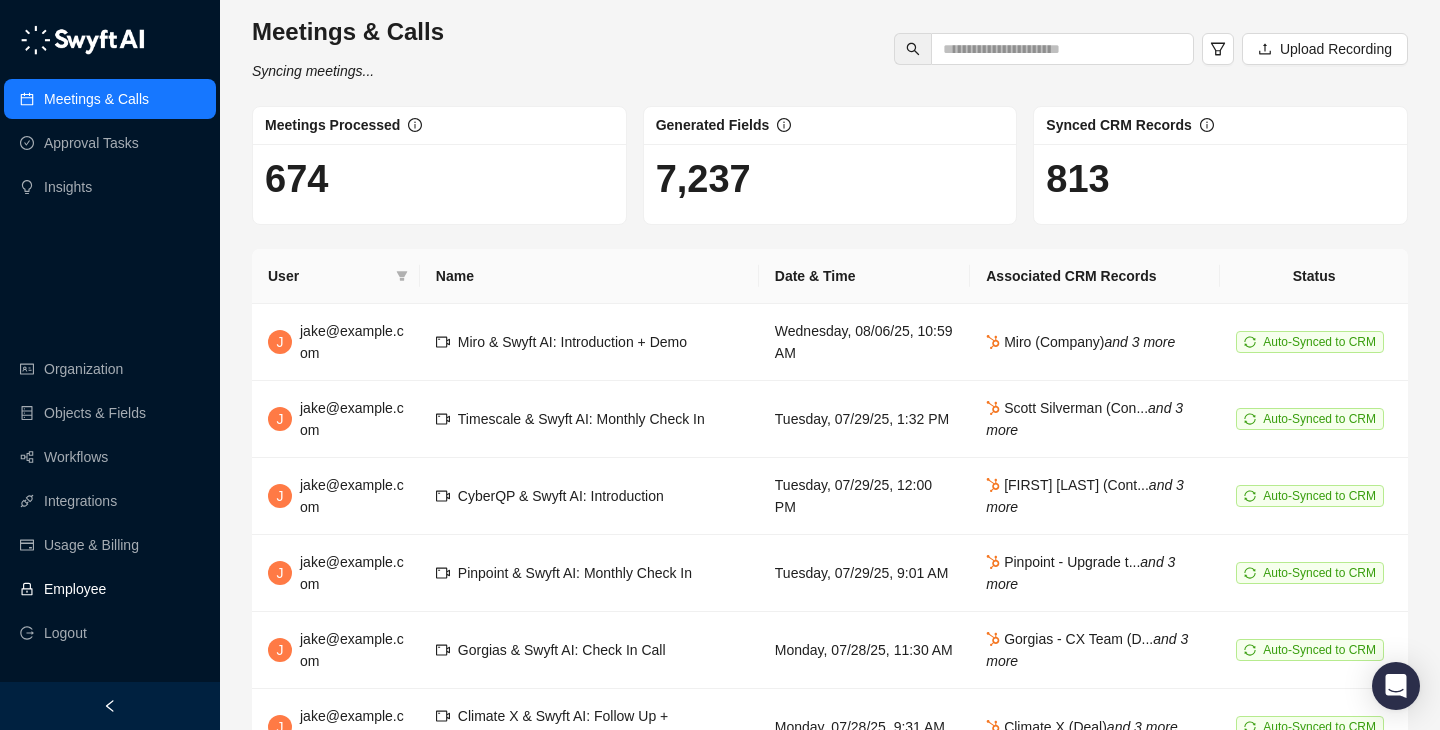 click on "Employee" at bounding box center (75, 589) 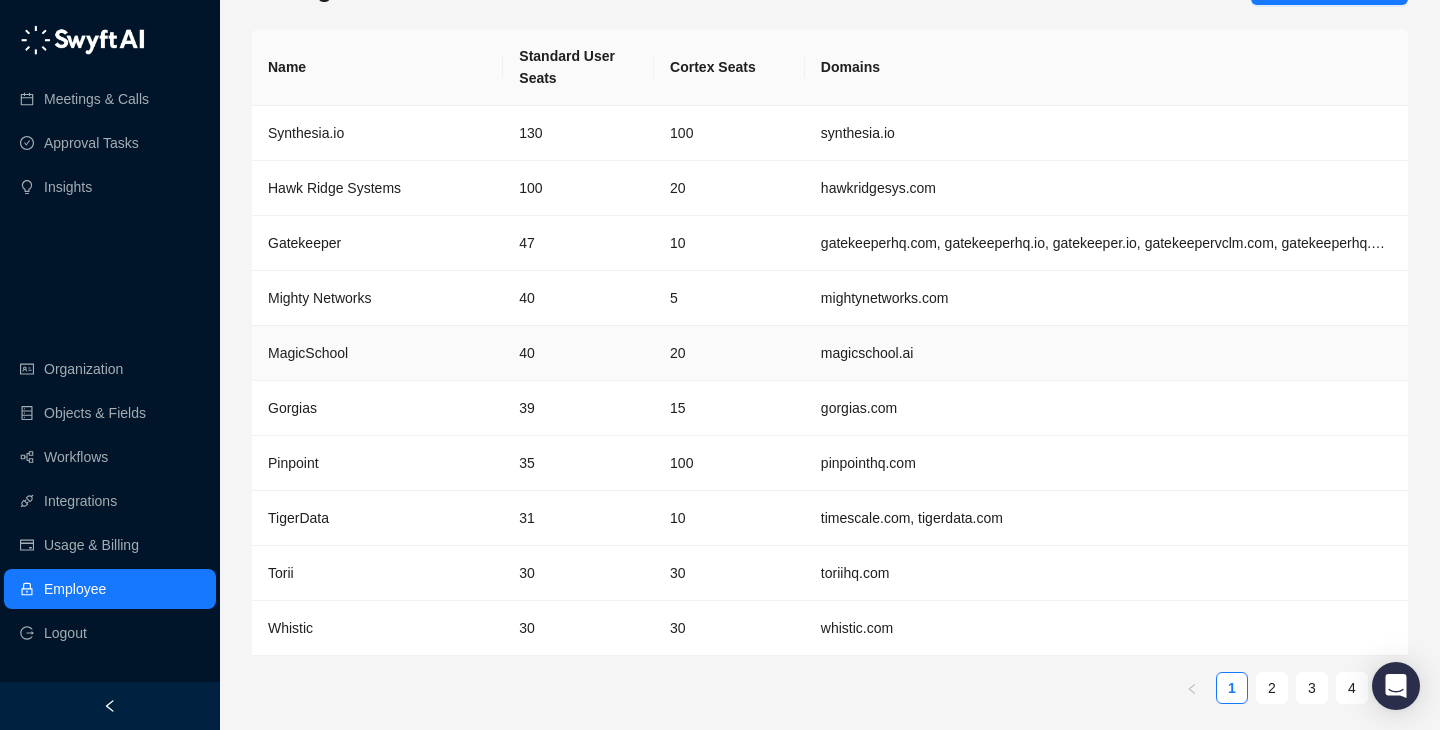scroll, scrollTop: 65, scrollLeft: 0, axis: vertical 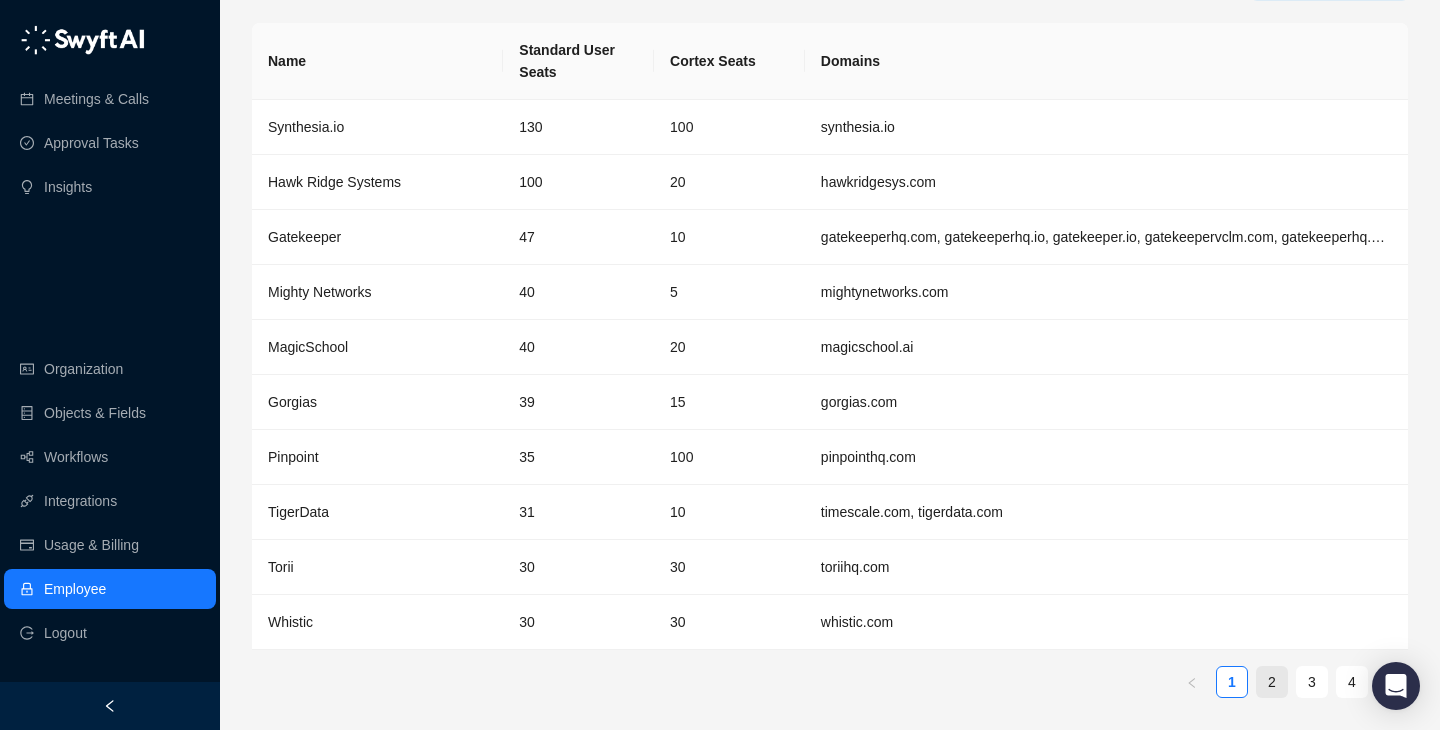 click on "2" at bounding box center [1272, 682] 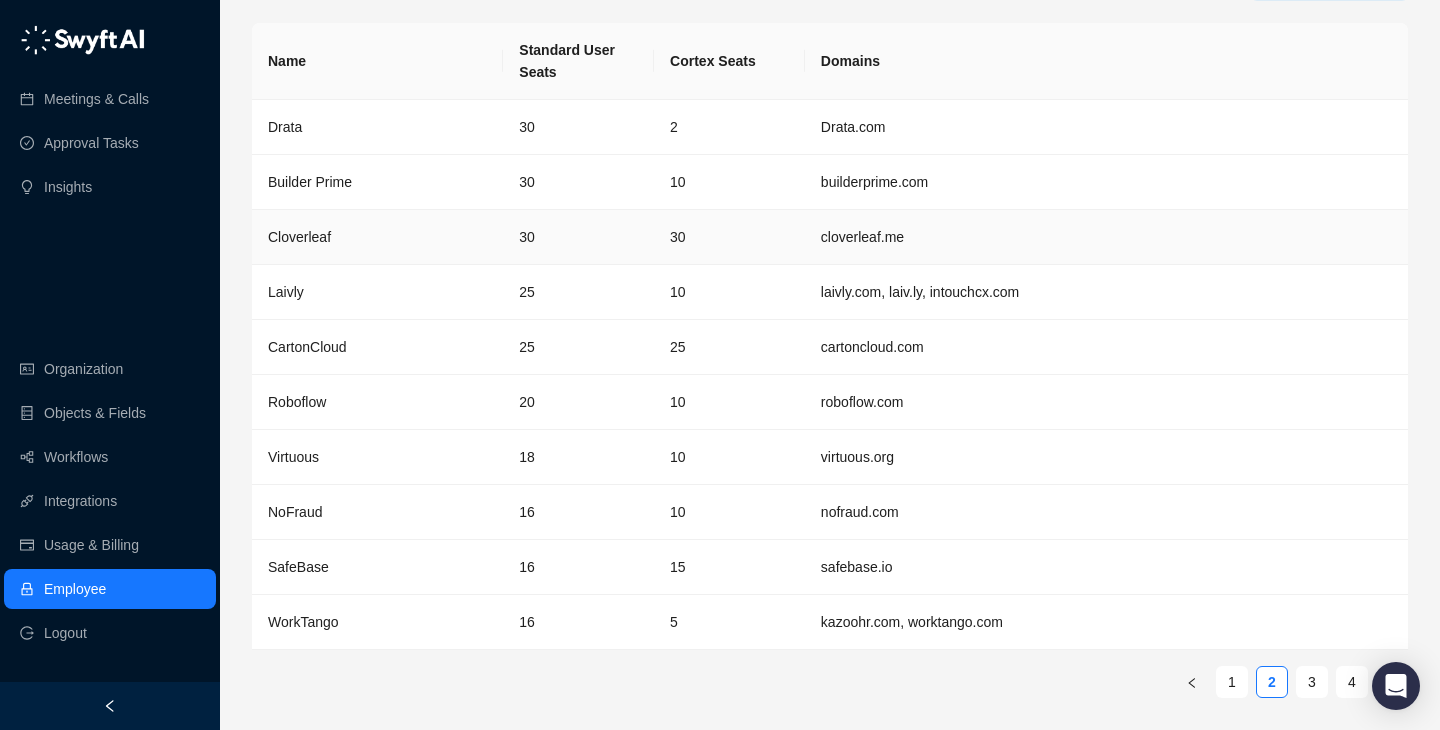 click on "30" at bounding box center [578, 237] 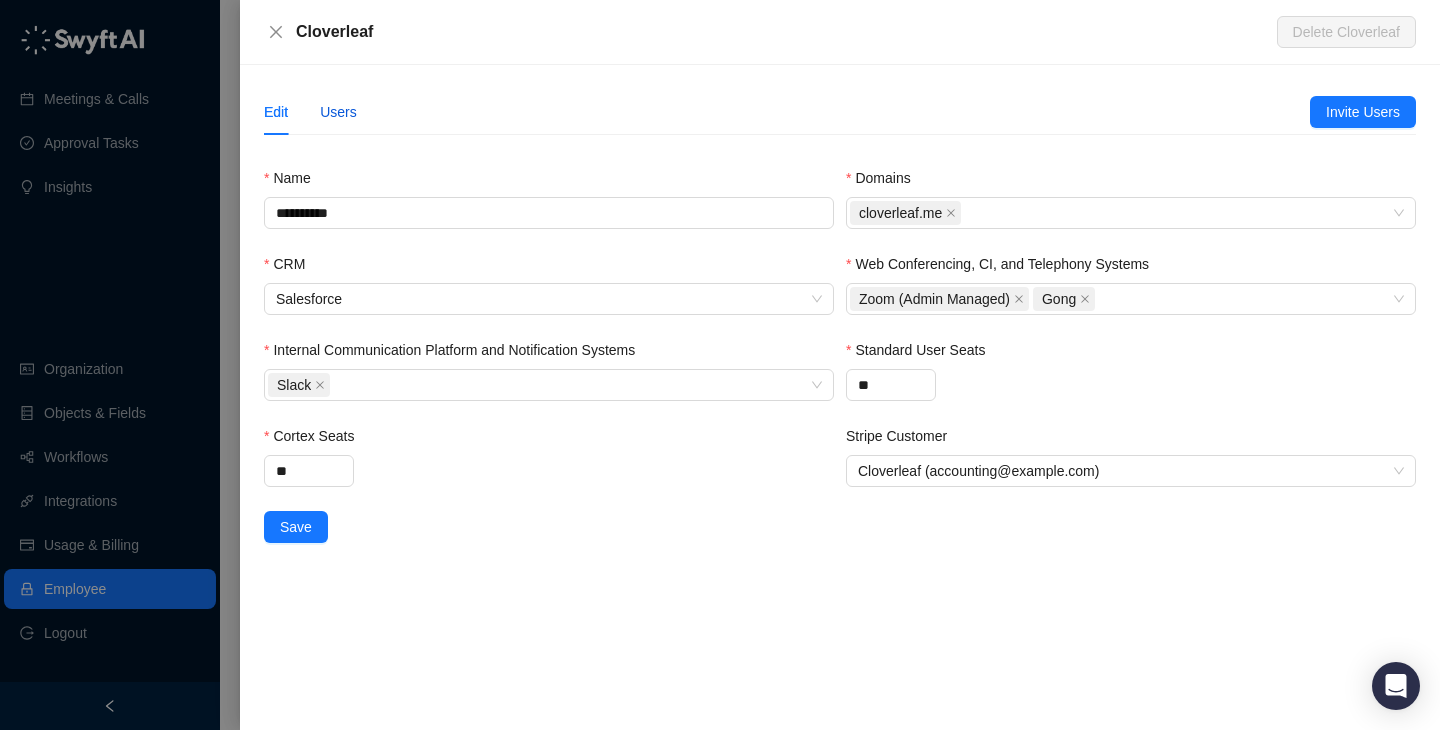 click on "Users" at bounding box center (338, 112) 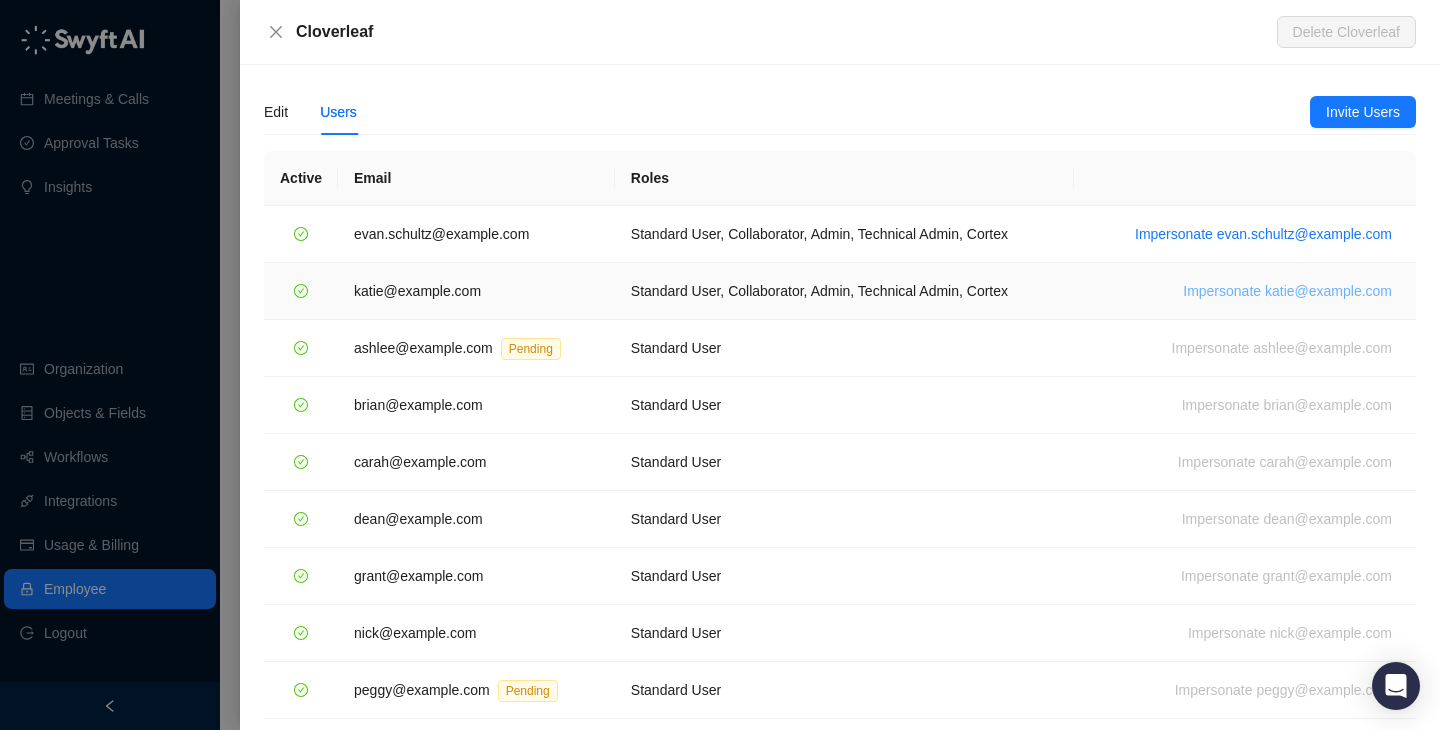 click on "Impersonate katie@cloverleaf.me" at bounding box center (1287, 291) 